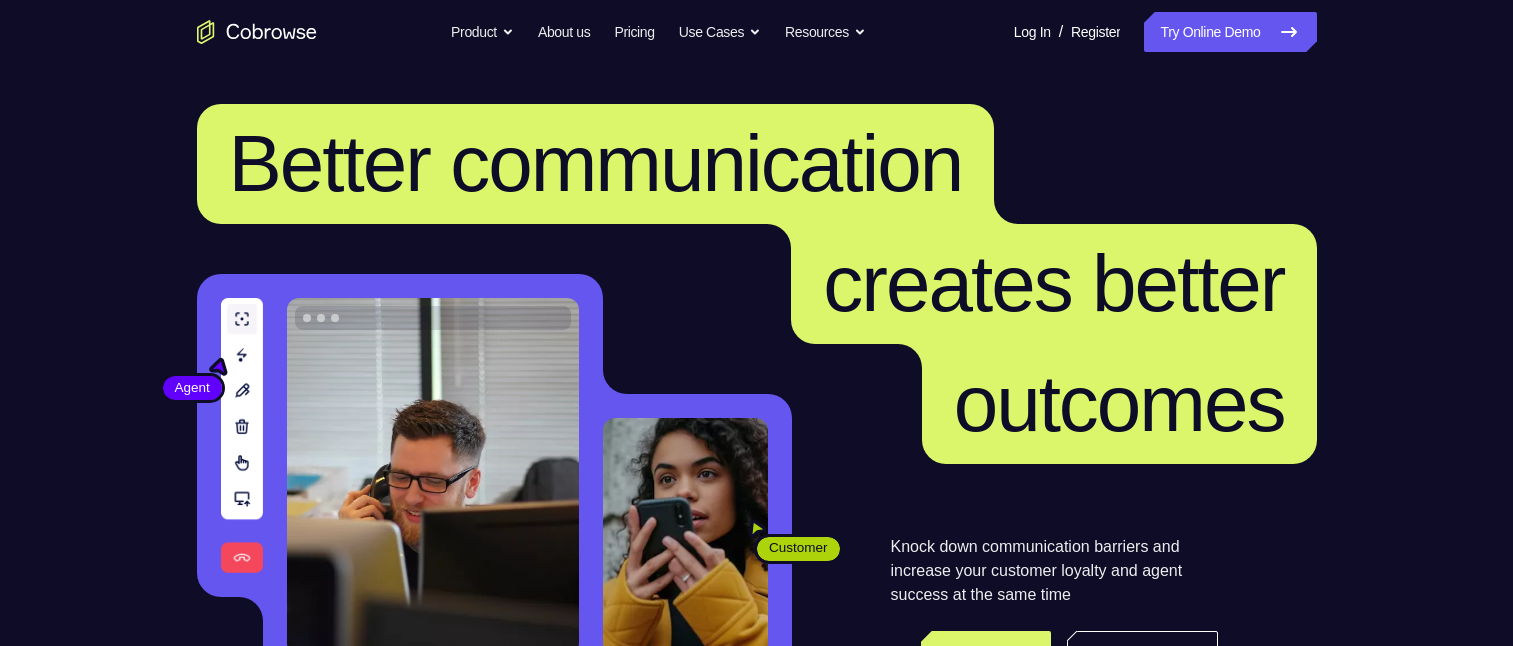 click on "Try Online Demo" at bounding box center (1230, 32) 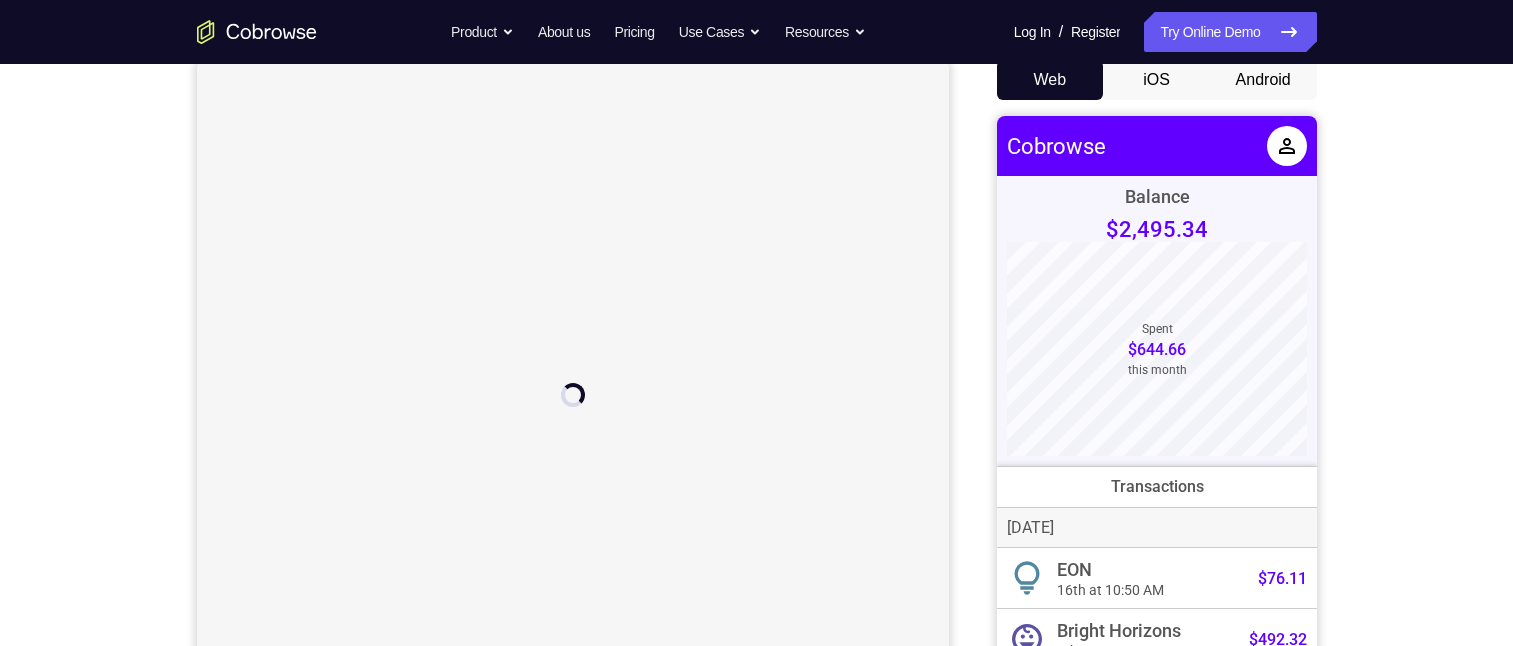 scroll, scrollTop: 0, scrollLeft: 0, axis: both 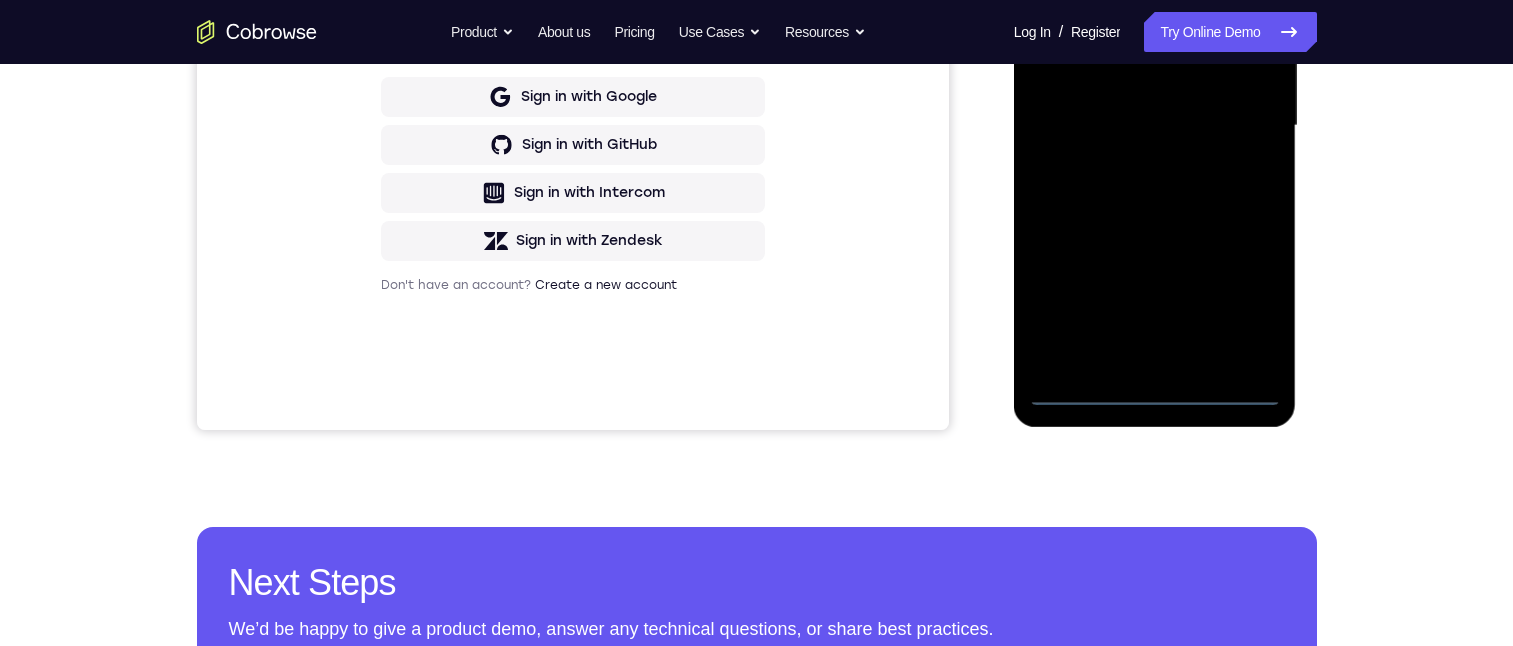 click at bounding box center (1155, 126) 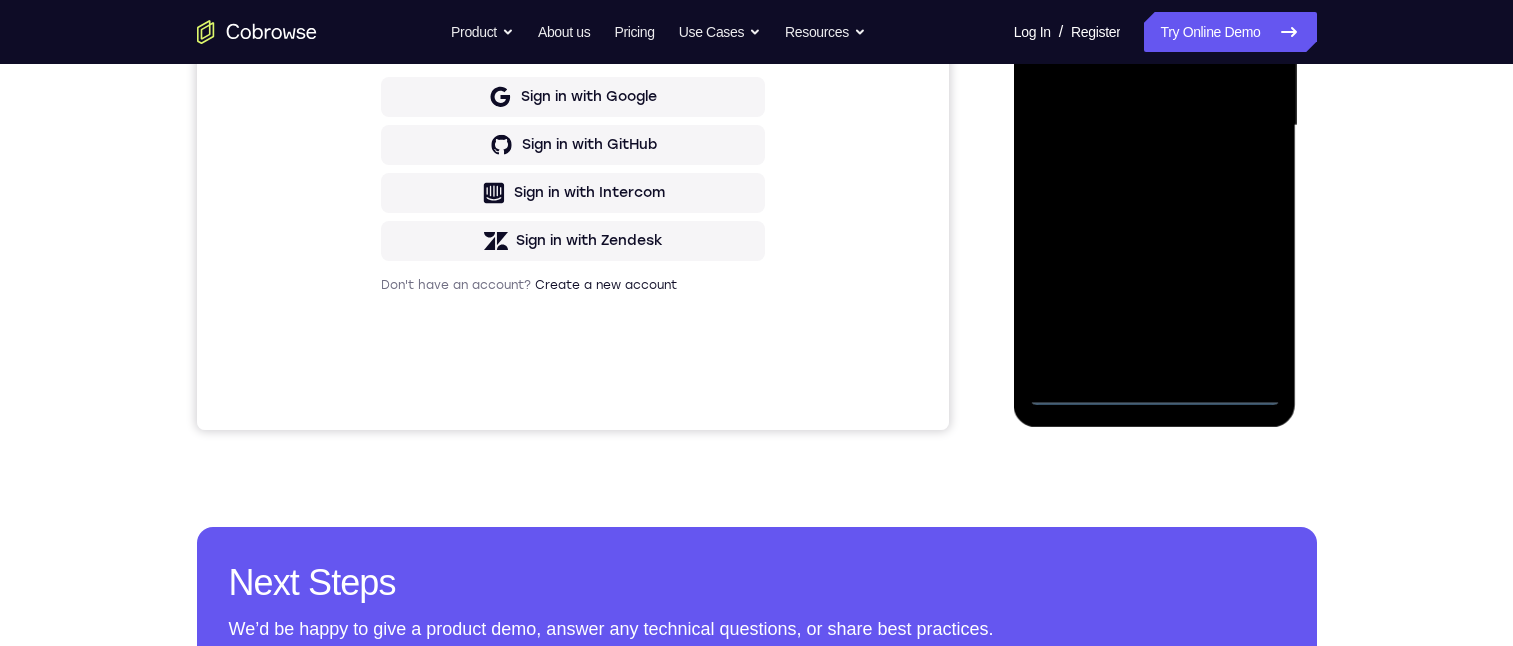 click at bounding box center [1155, 126] 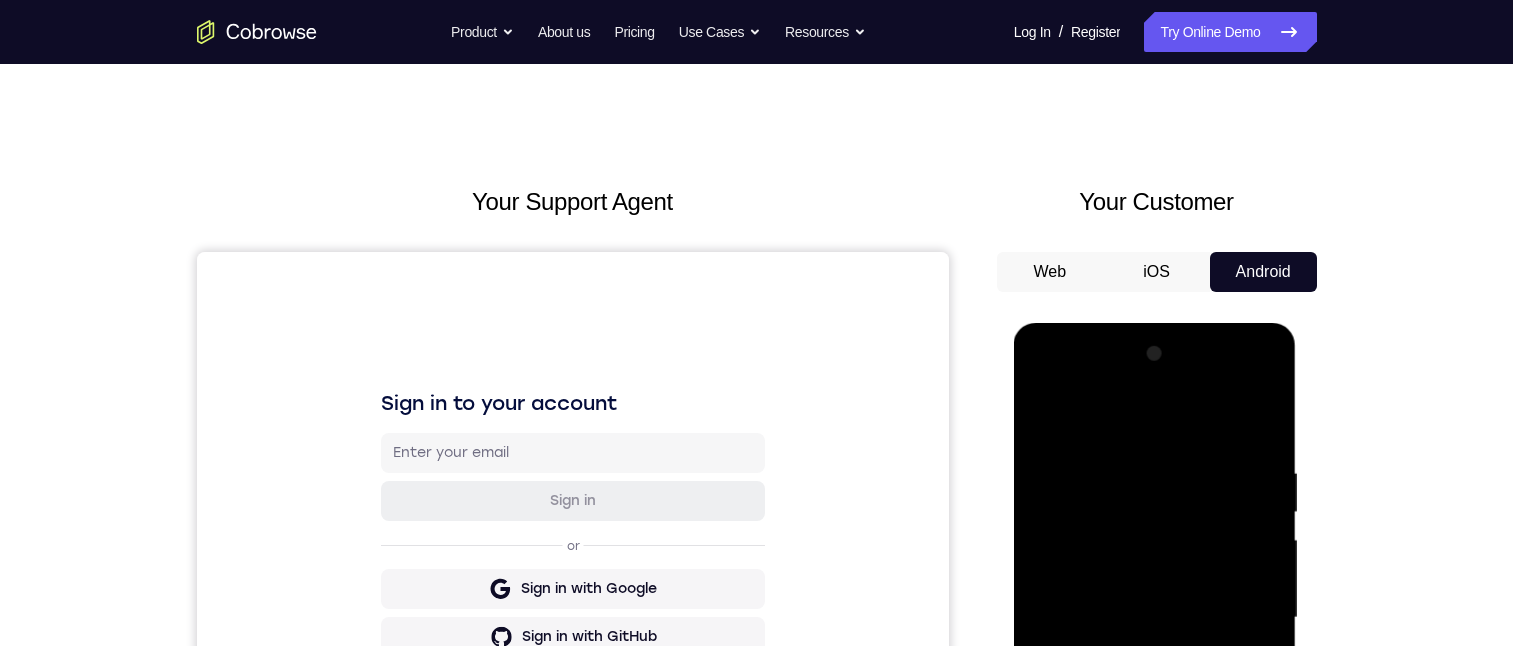scroll, scrollTop: 200, scrollLeft: 0, axis: vertical 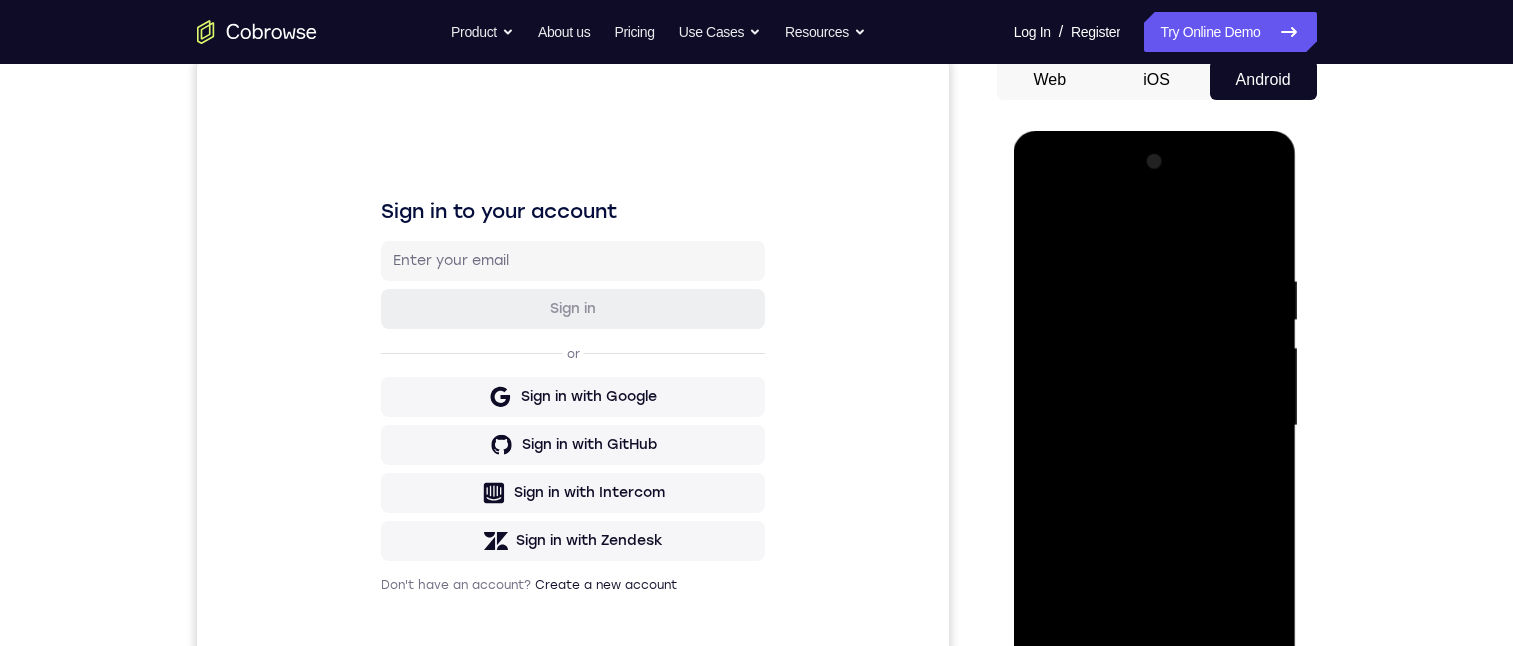 click at bounding box center (1155, 426) 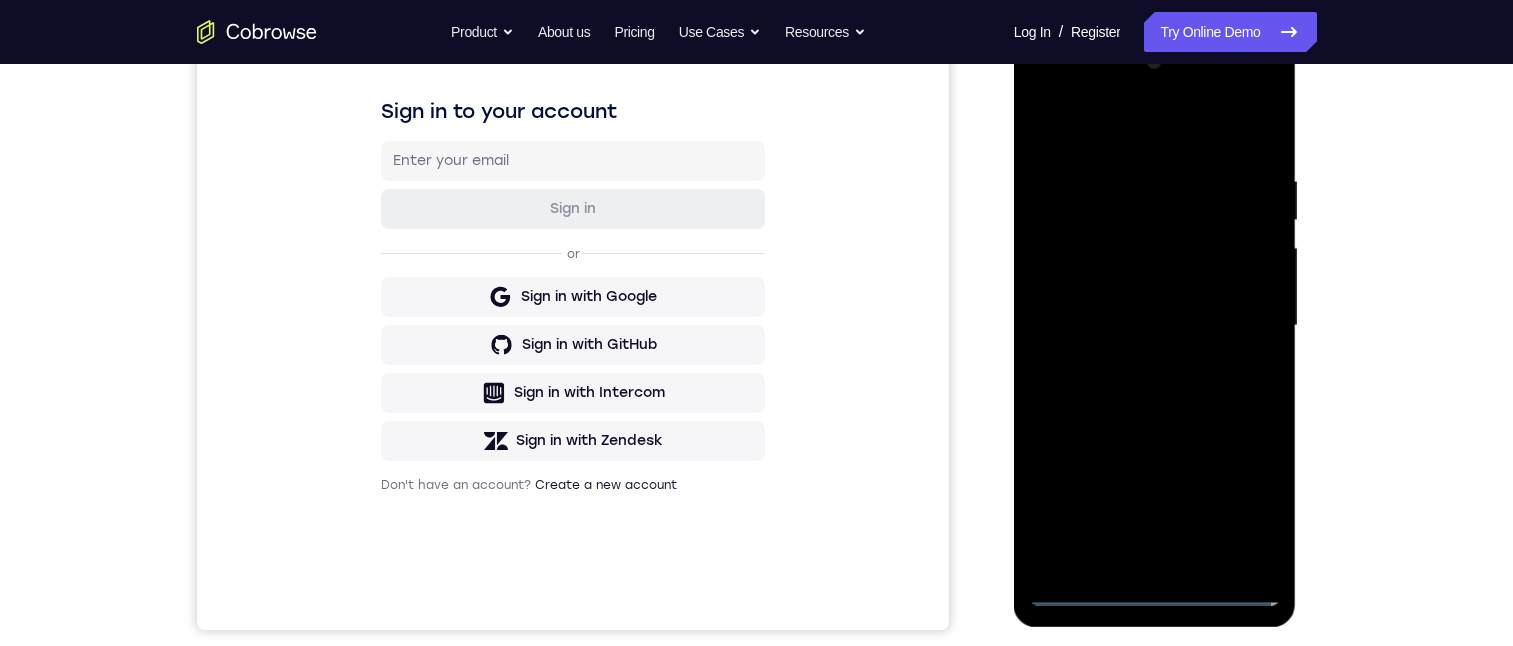 click at bounding box center [1155, 326] 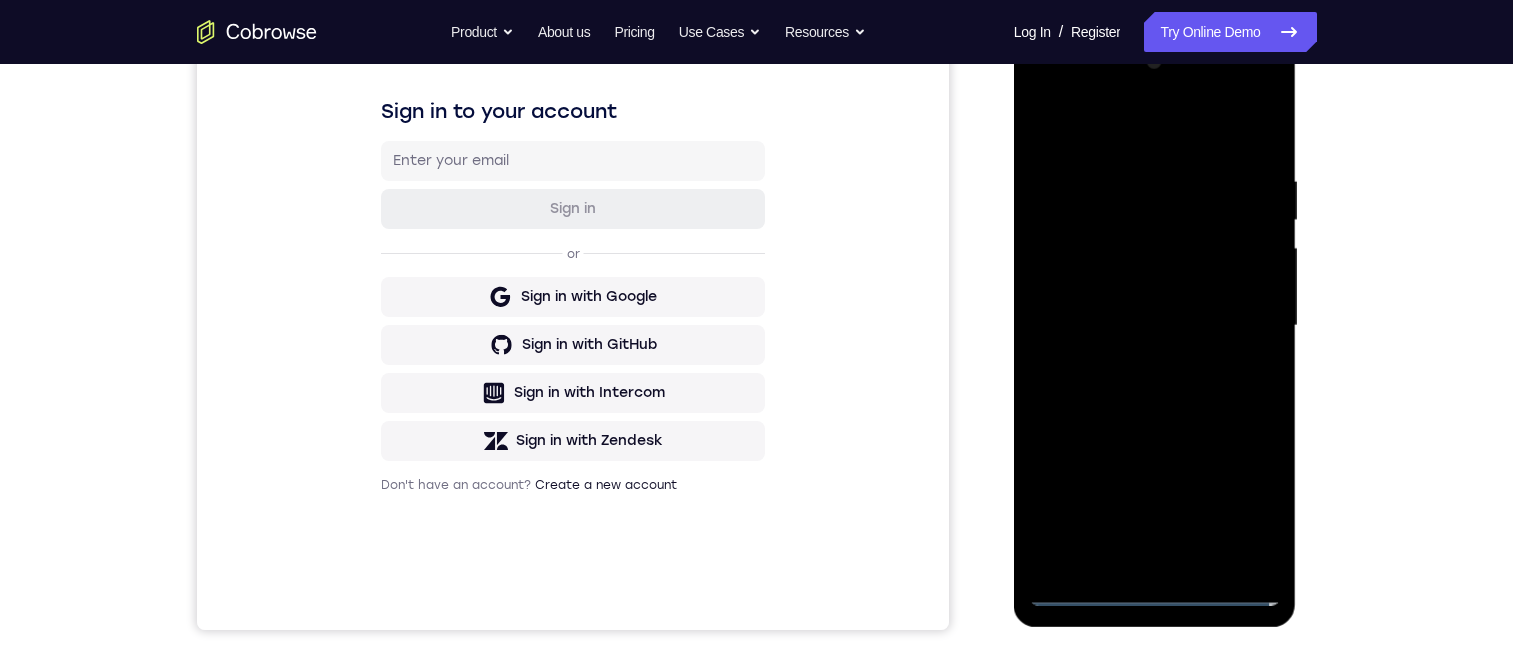 click at bounding box center (1155, 326) 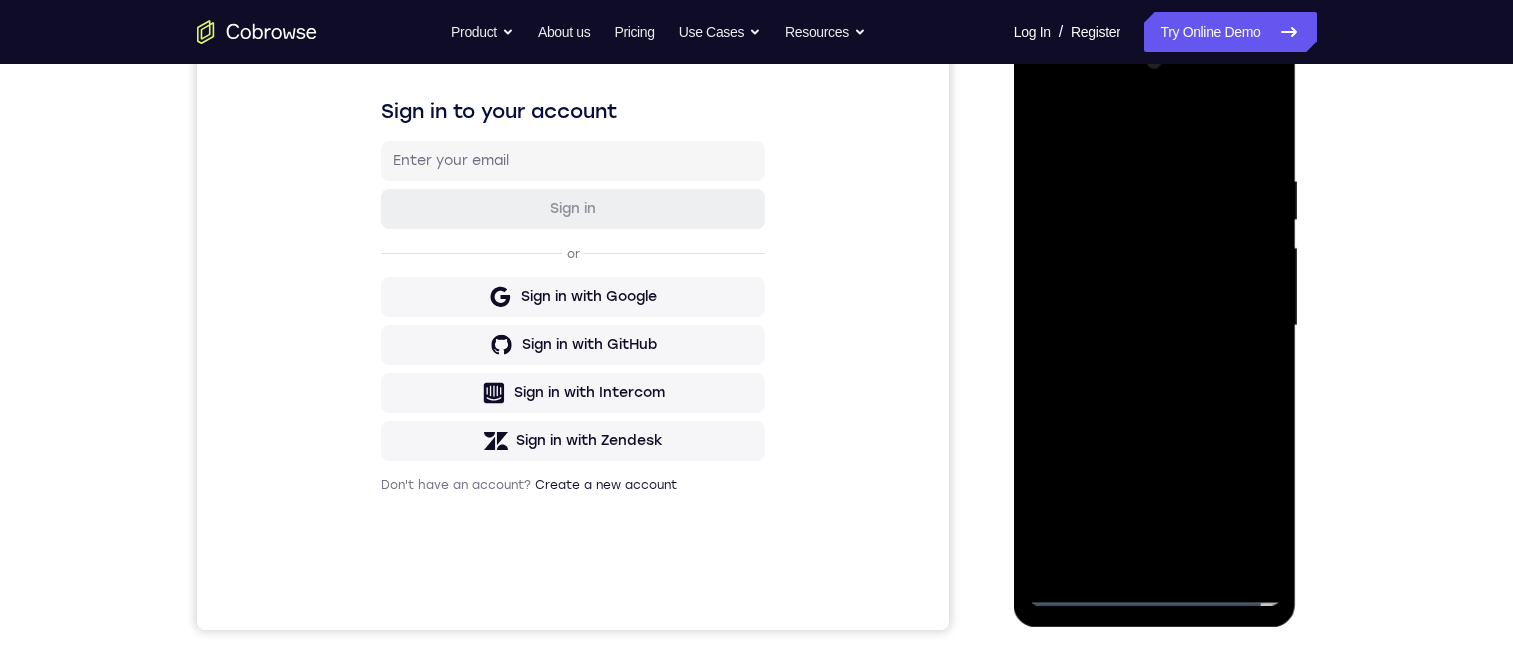 click at bounding box center [1155, 326] 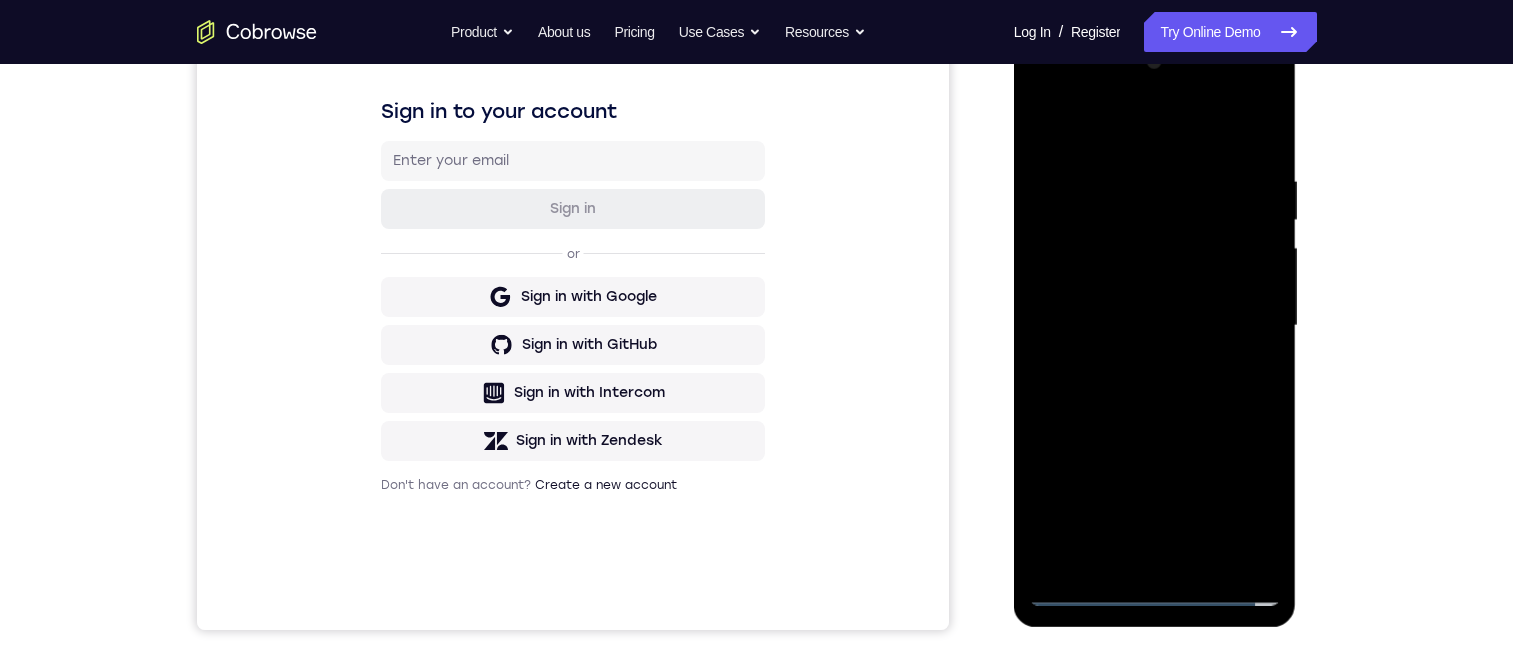 click at bounding box center (1155, 326) 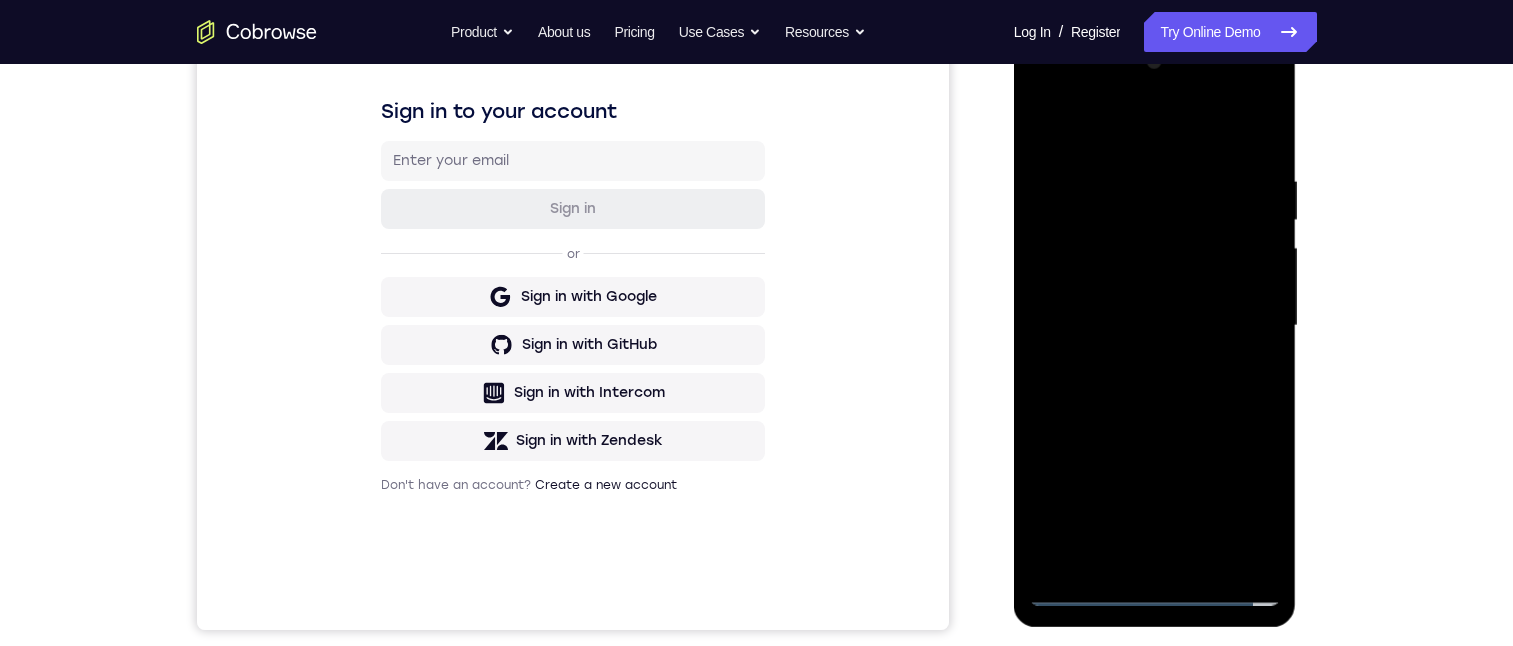 click at bounding box center [1155, 326] 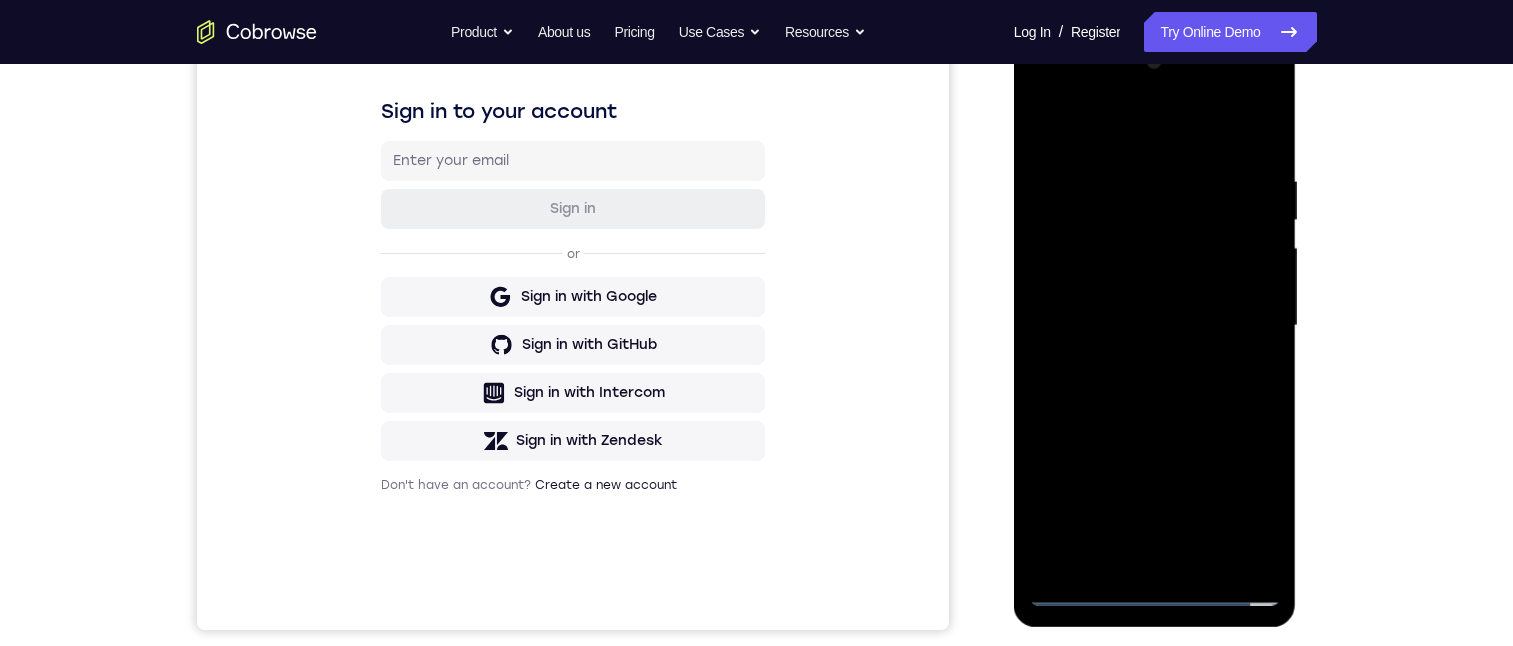 drag, startPoint x: 1164, startPoint y: 102, endPoint x: 1271, endPoint y: 256, distance: 187.52333 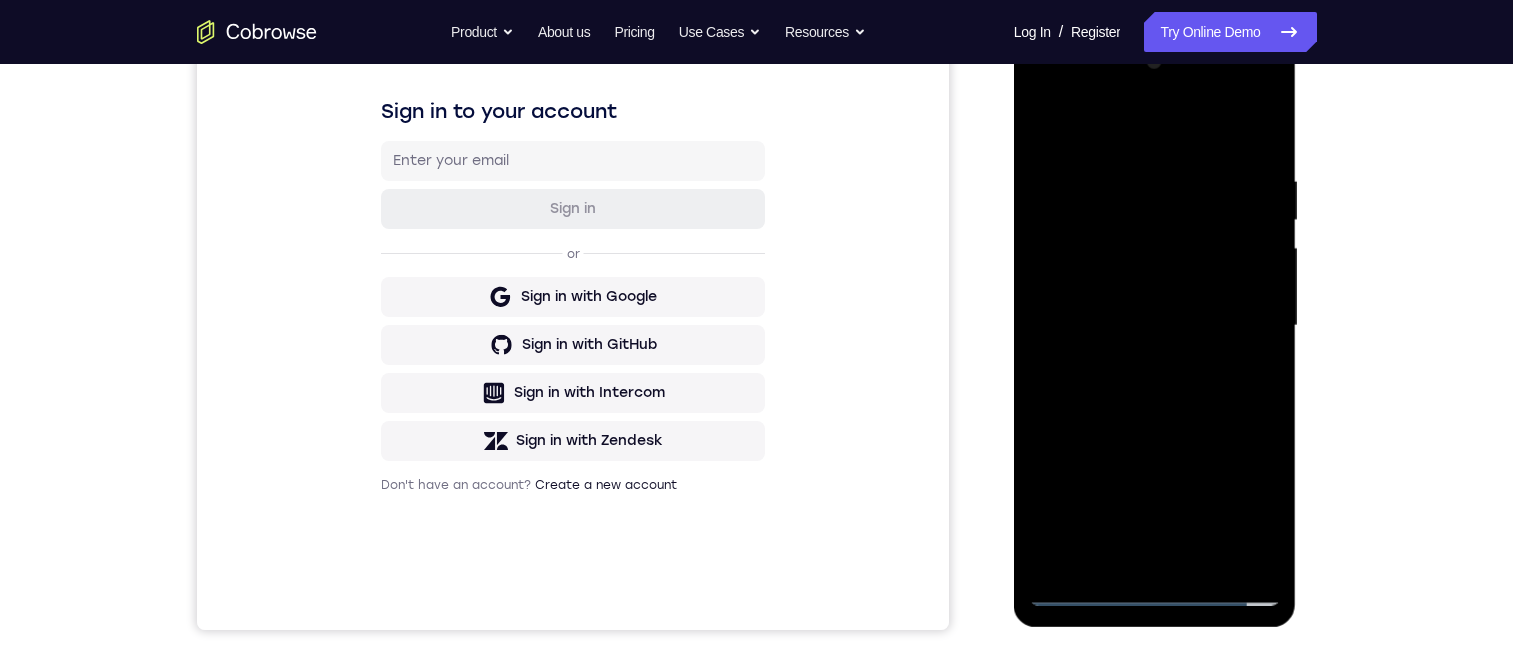 drag, startPoint x: 1173, startPoint y: 415, endPoint x: 2322, endPoint y: 283, distance: 1156.5574 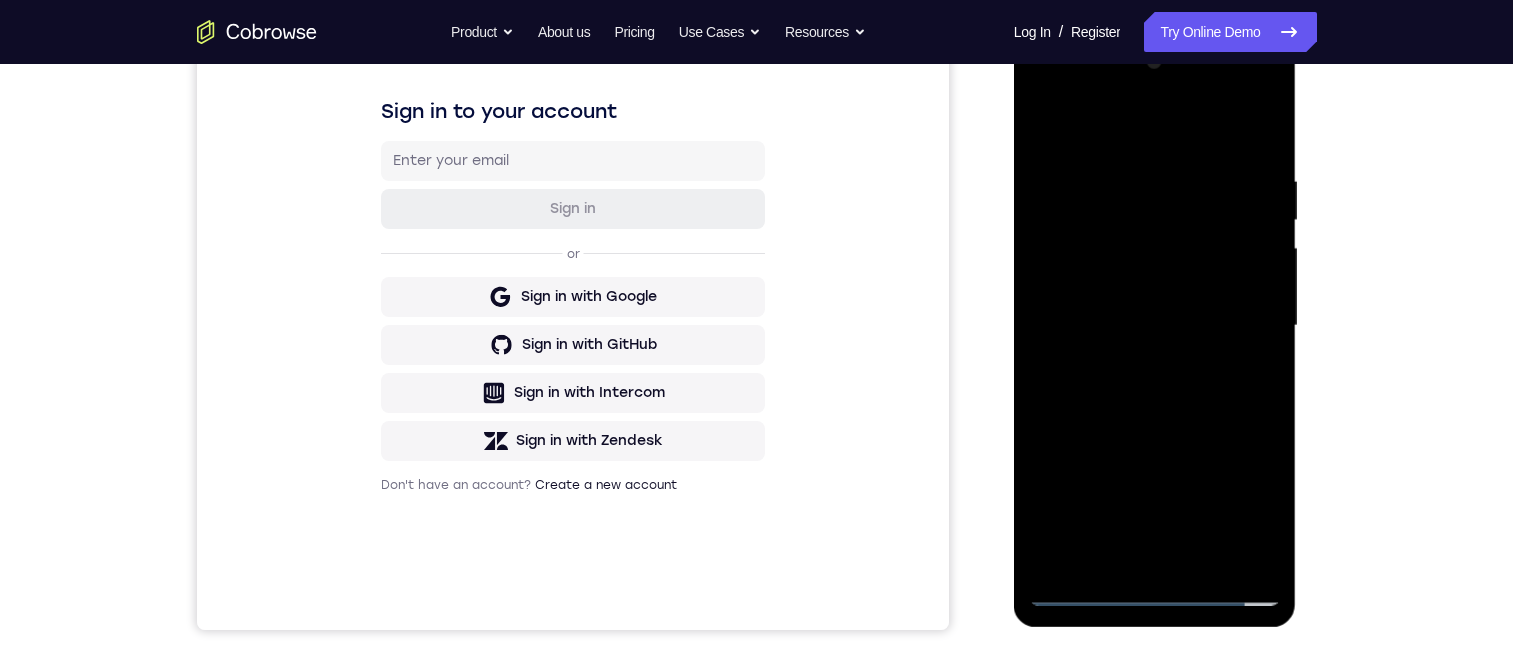 click at bounding box center [1155, 326] 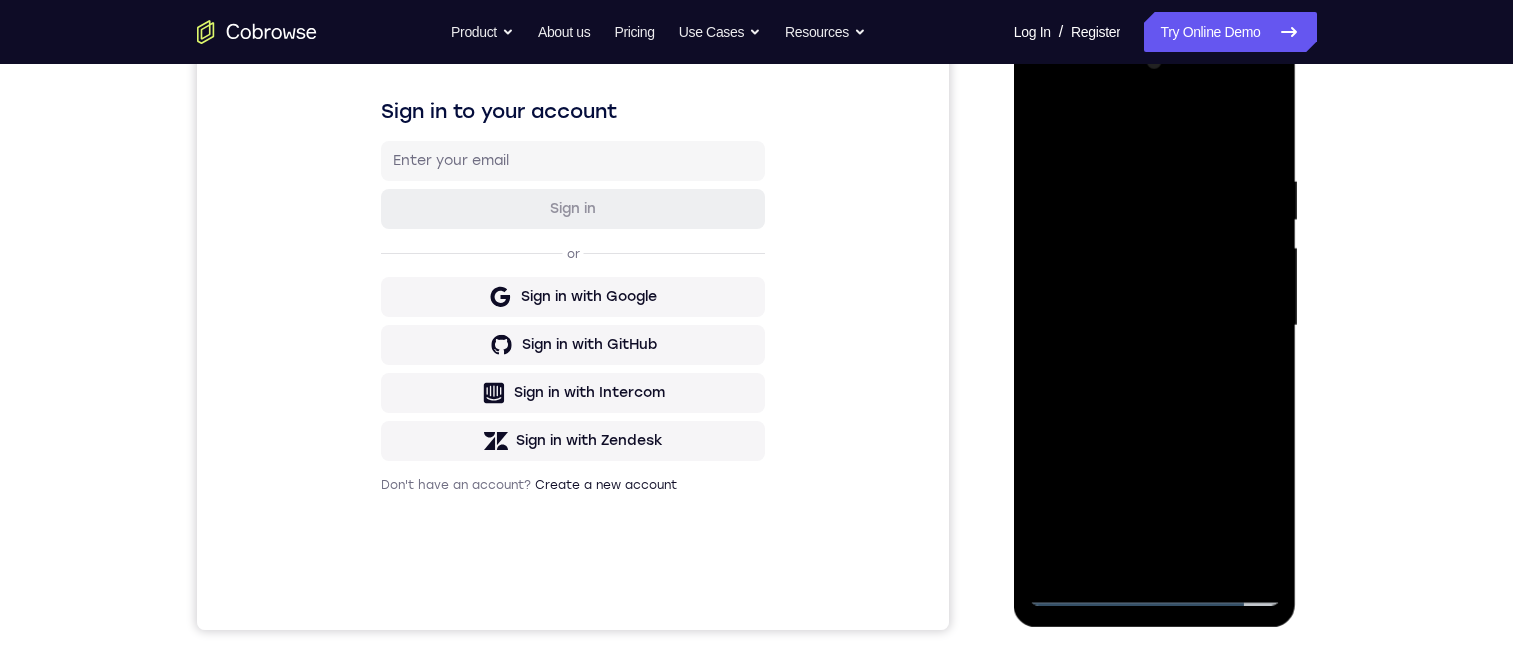 click at bounding box center [1155, 326] 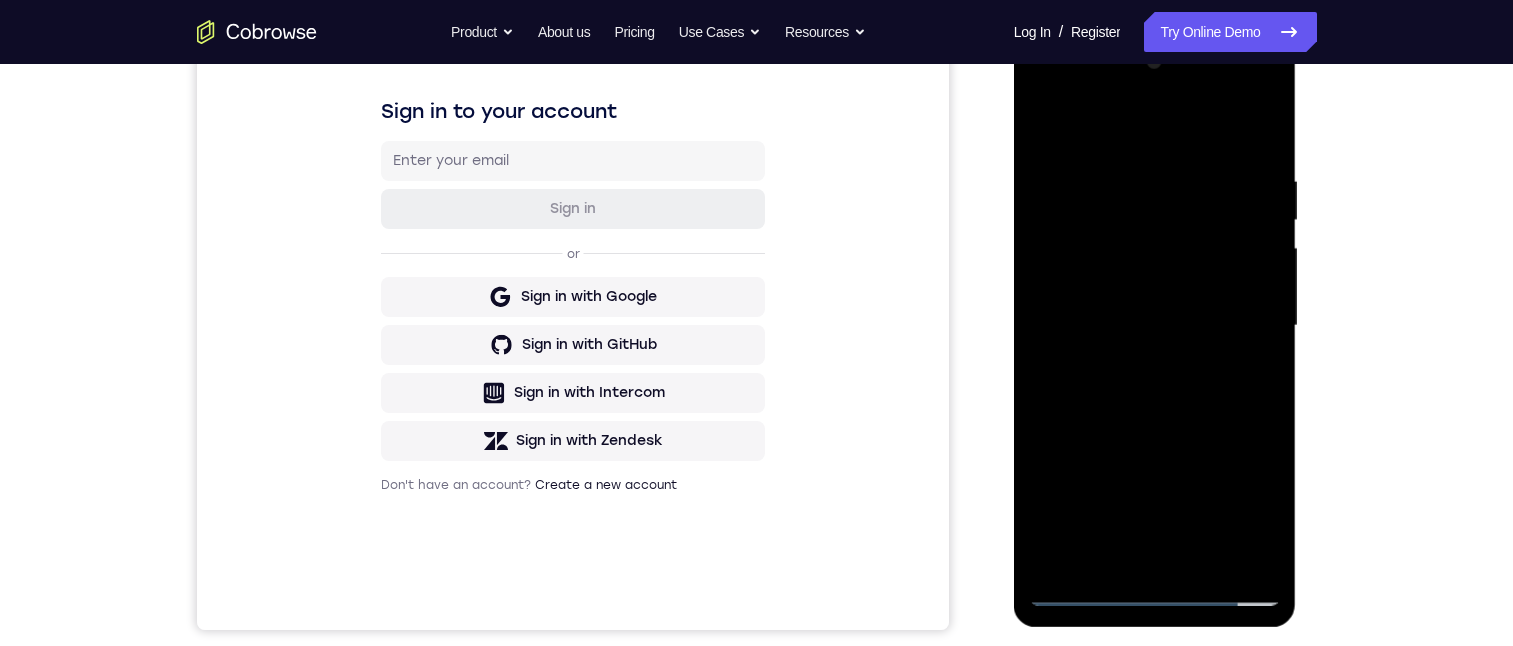click at bounding box center [1155, 326] 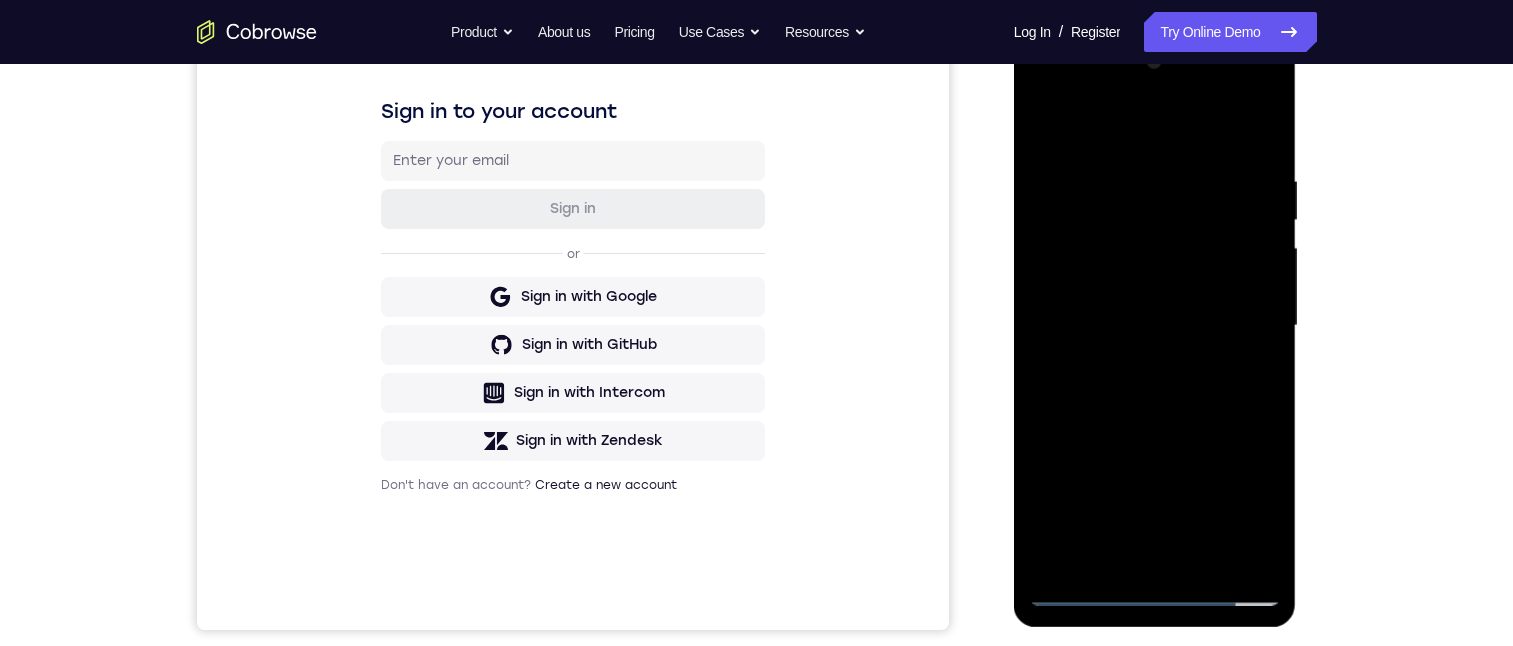 click at bounding box center [1155, 326] 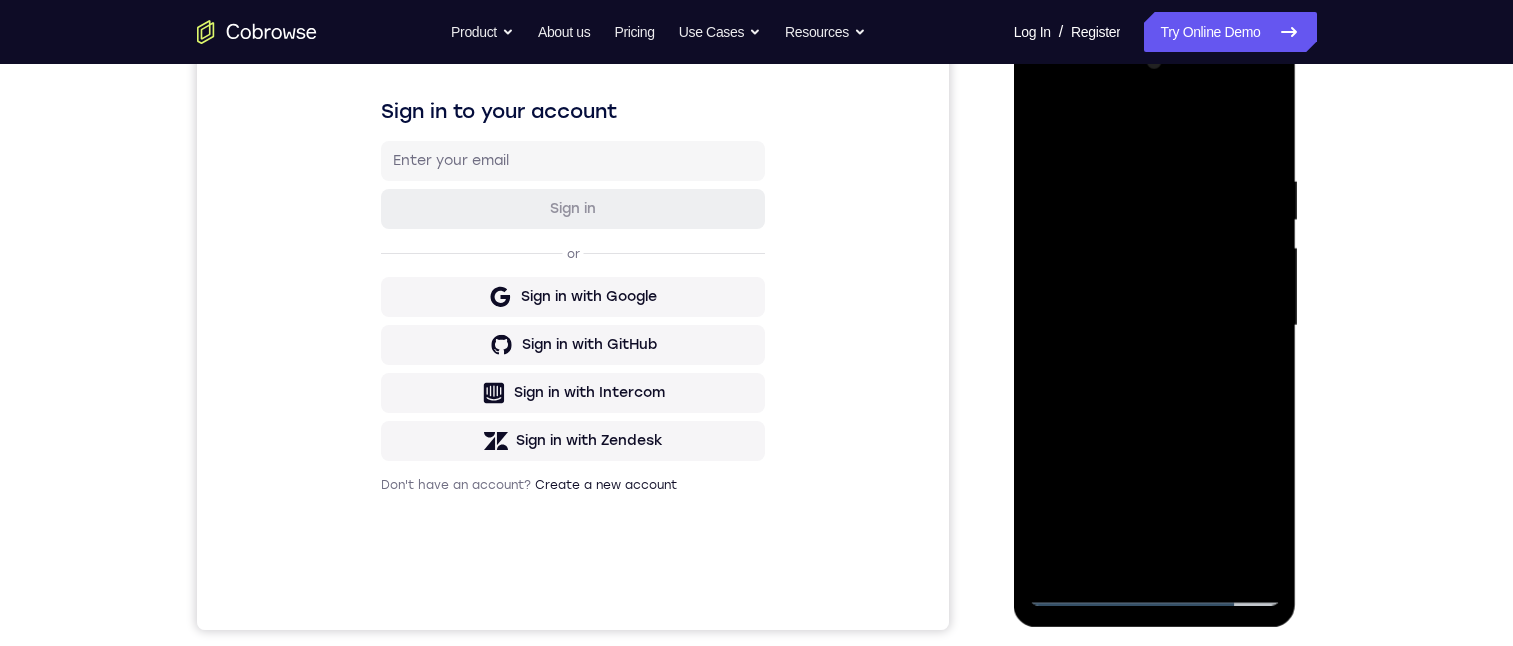 click at bounding box center (1155, 326) 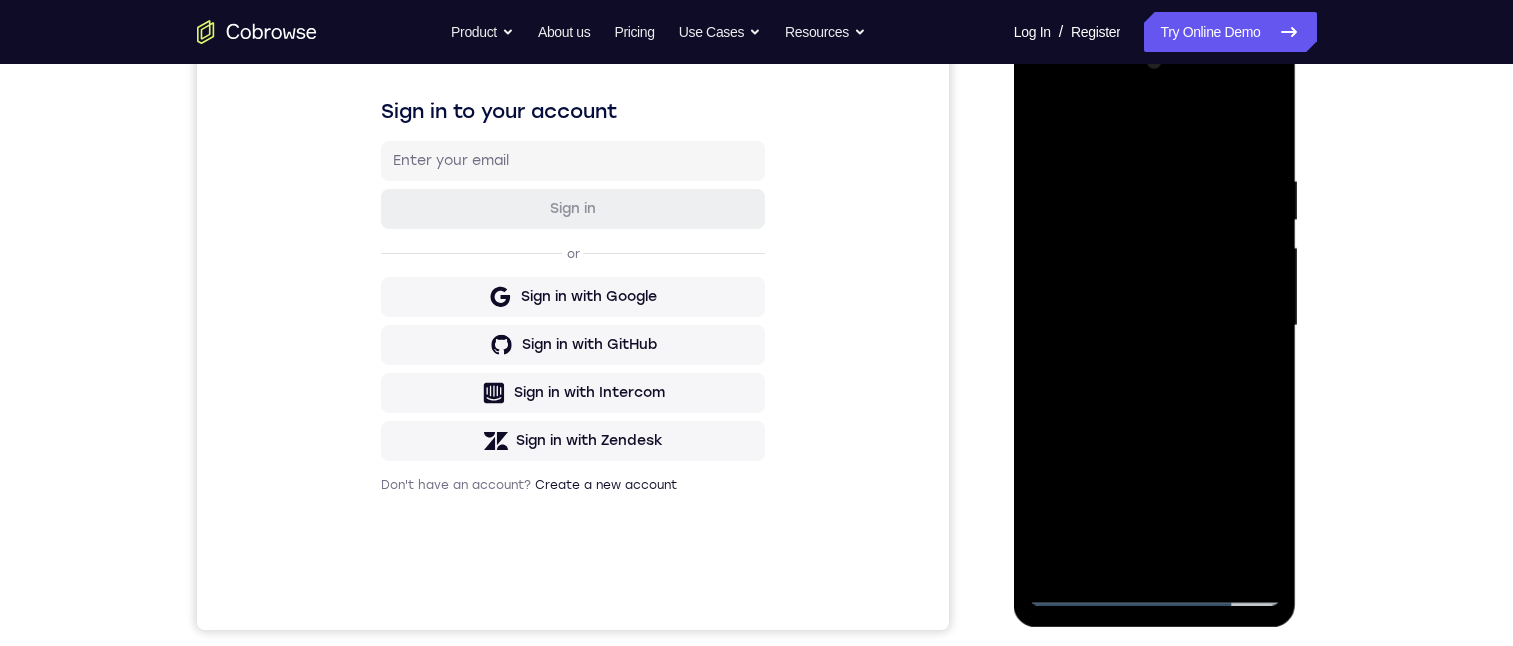 click at bounding box center (1155, 326) 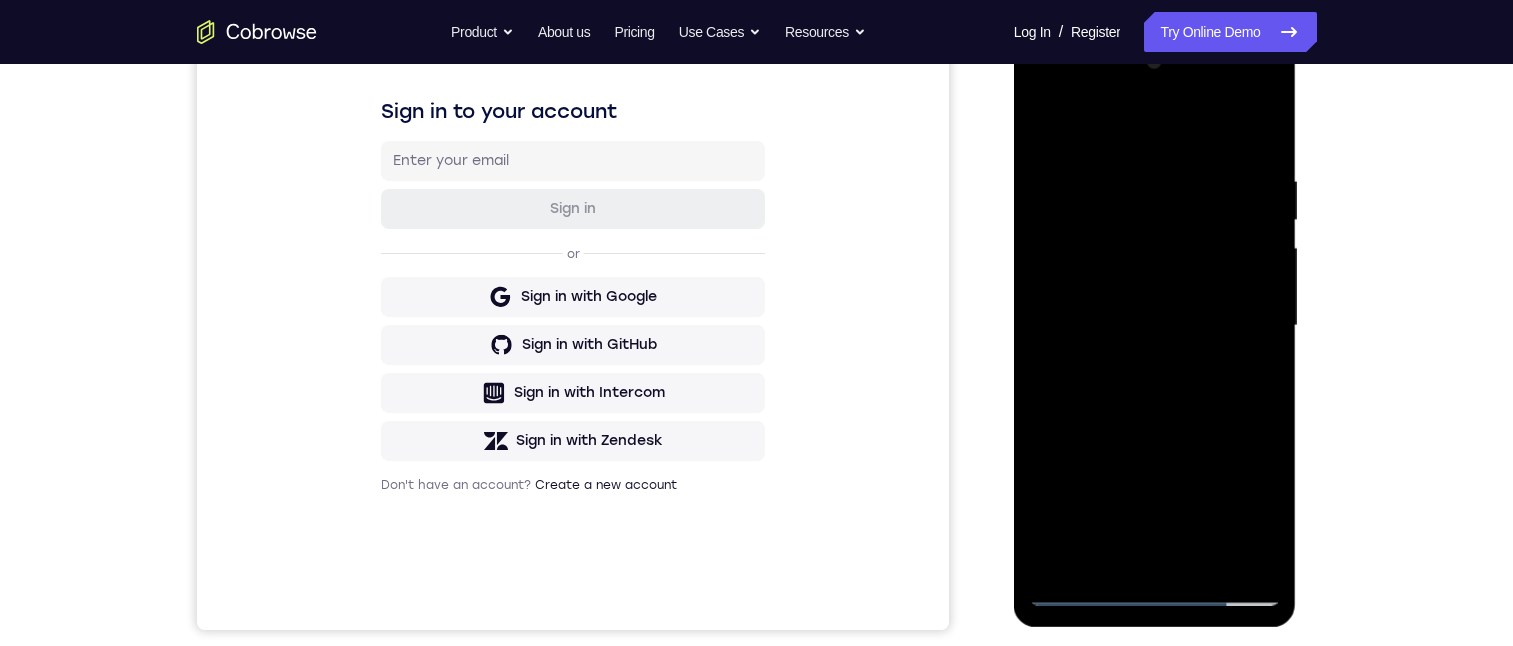 click at bounding box center (1155, 326) 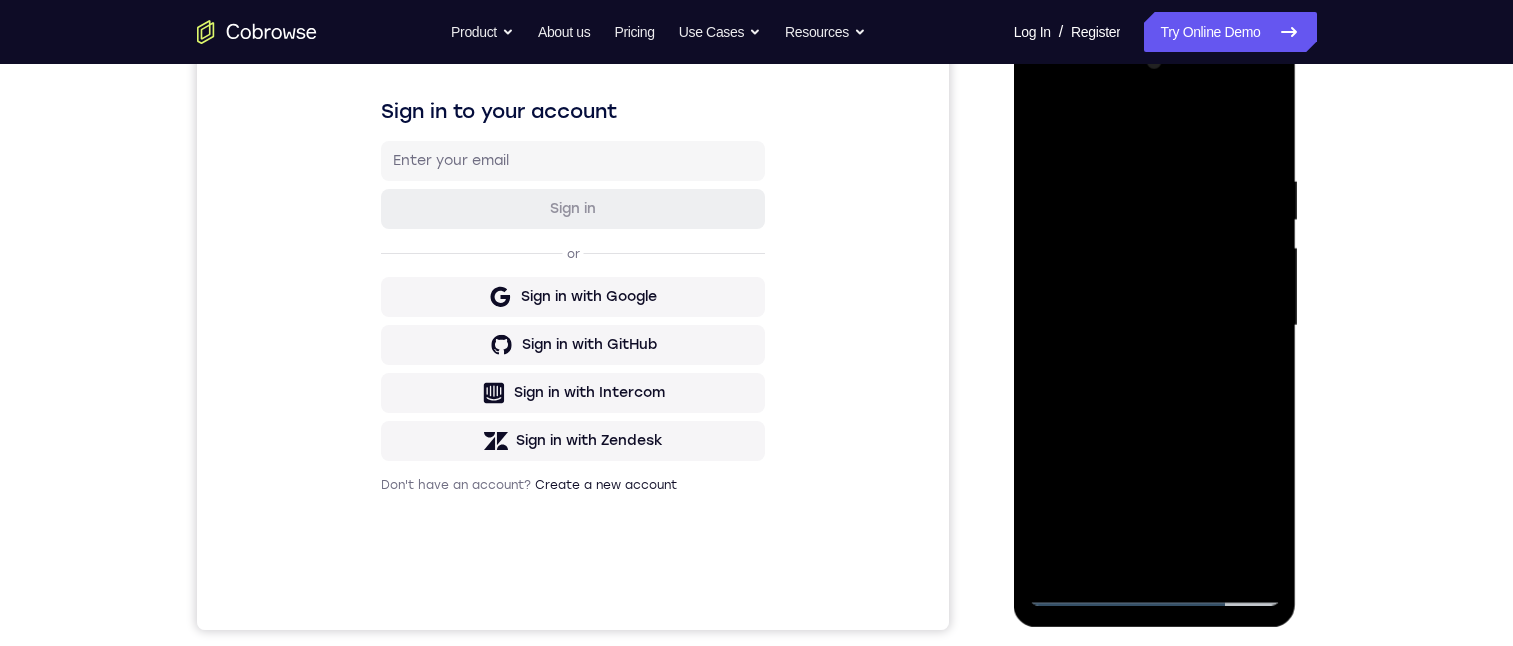 click at bounding box center (1155, 326) 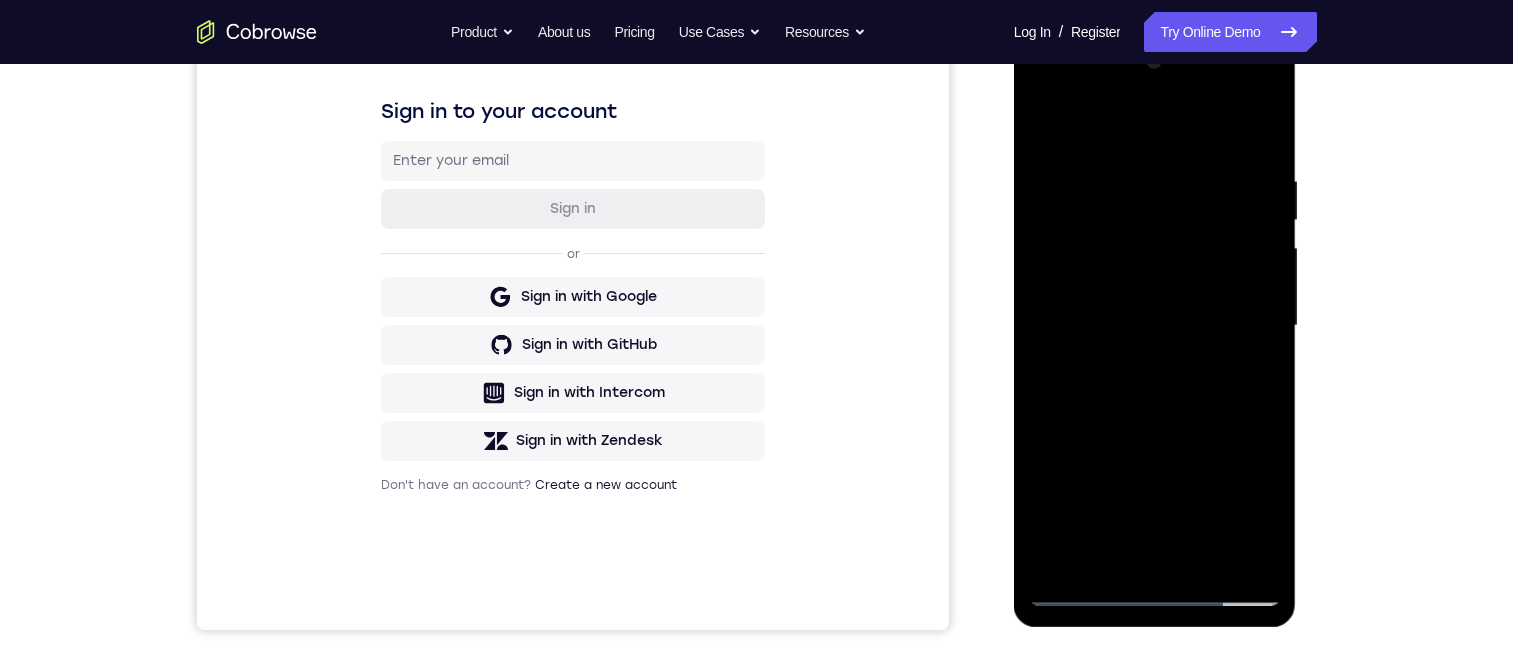 scroll, scrollTop: 200, scrollLeft: 0, axis: vertical 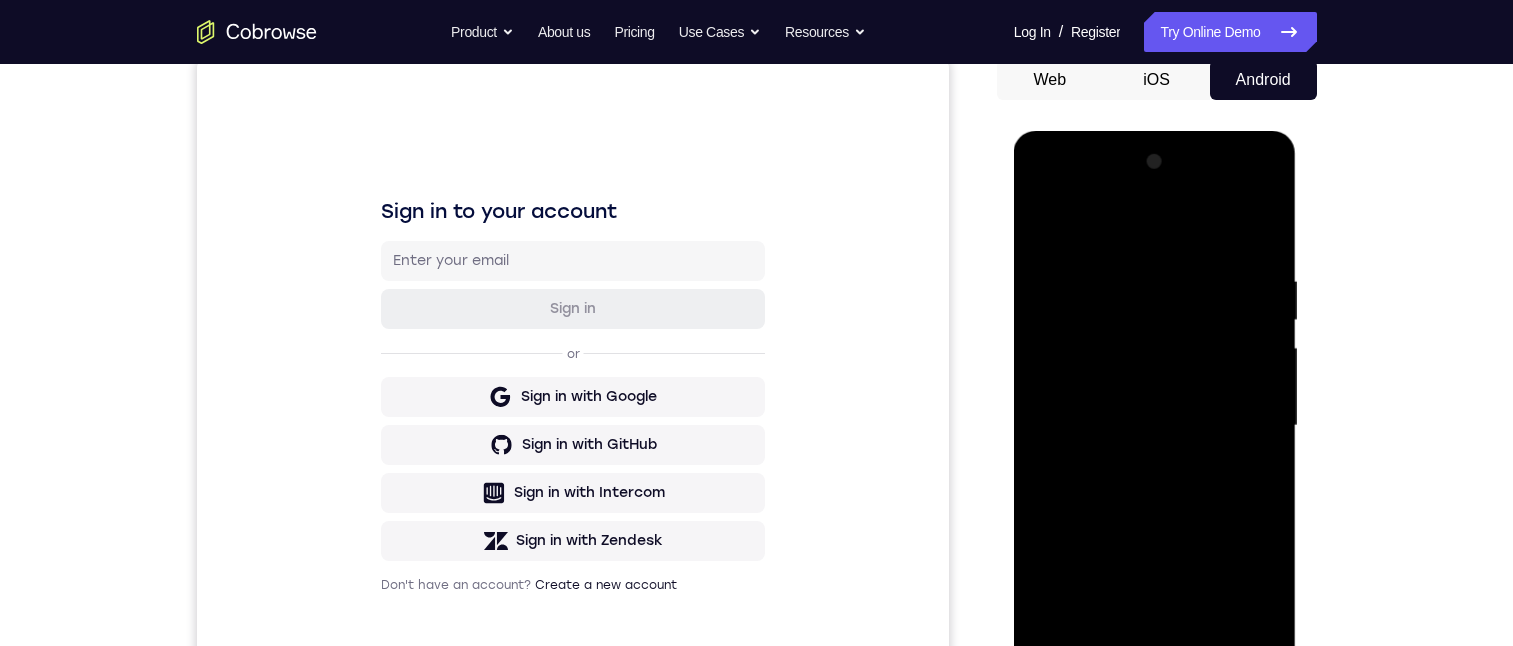click at bounding box center (1155, 426) 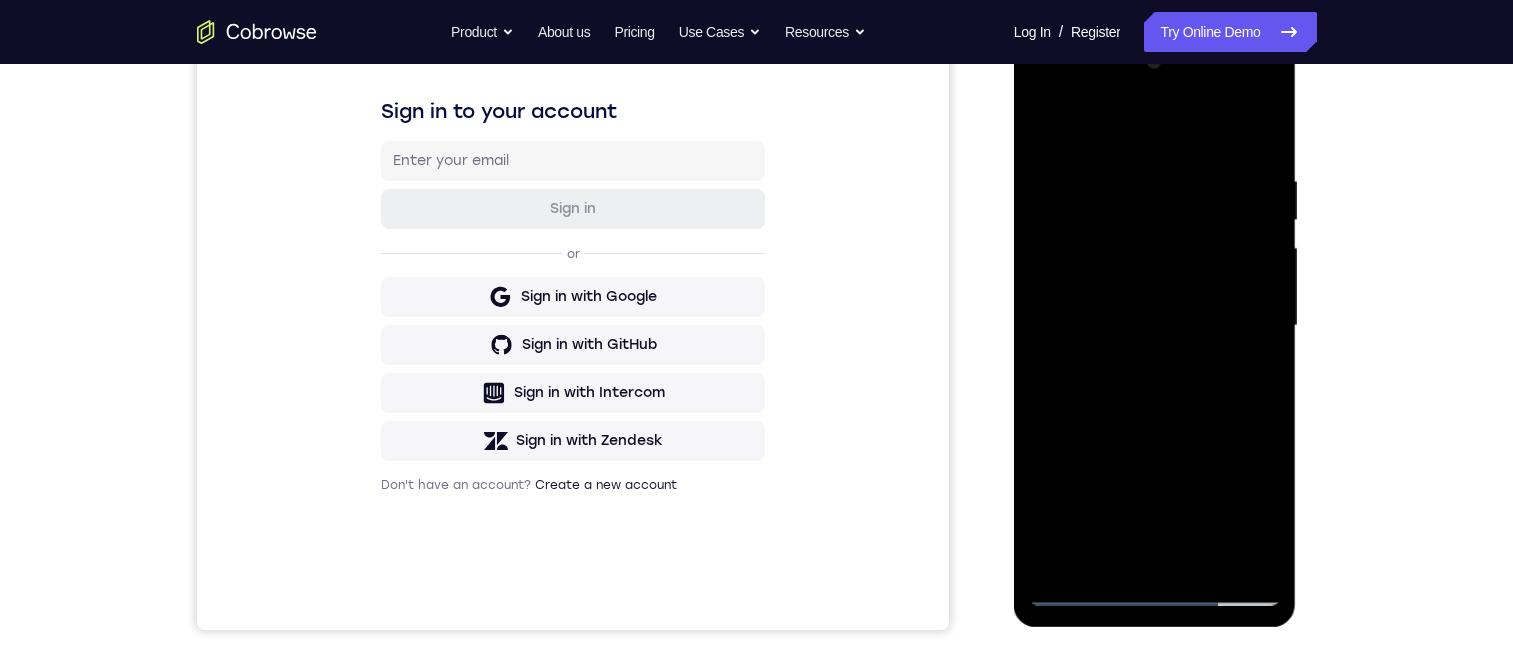 drag, startPoint x: 1174, startPoint y: 461, endPoint x: 1198, endPoint y: 328, distance: 135.14807 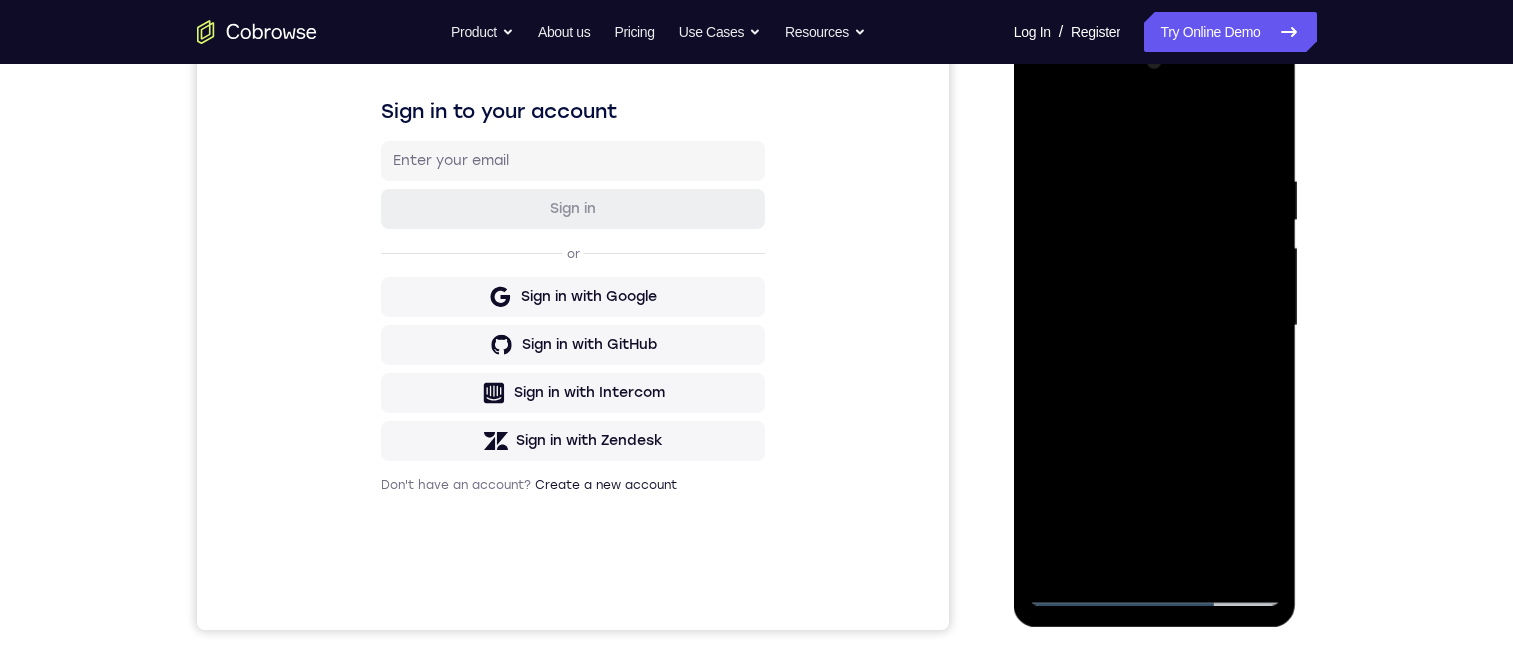 click at bounding box center (1155, 326) 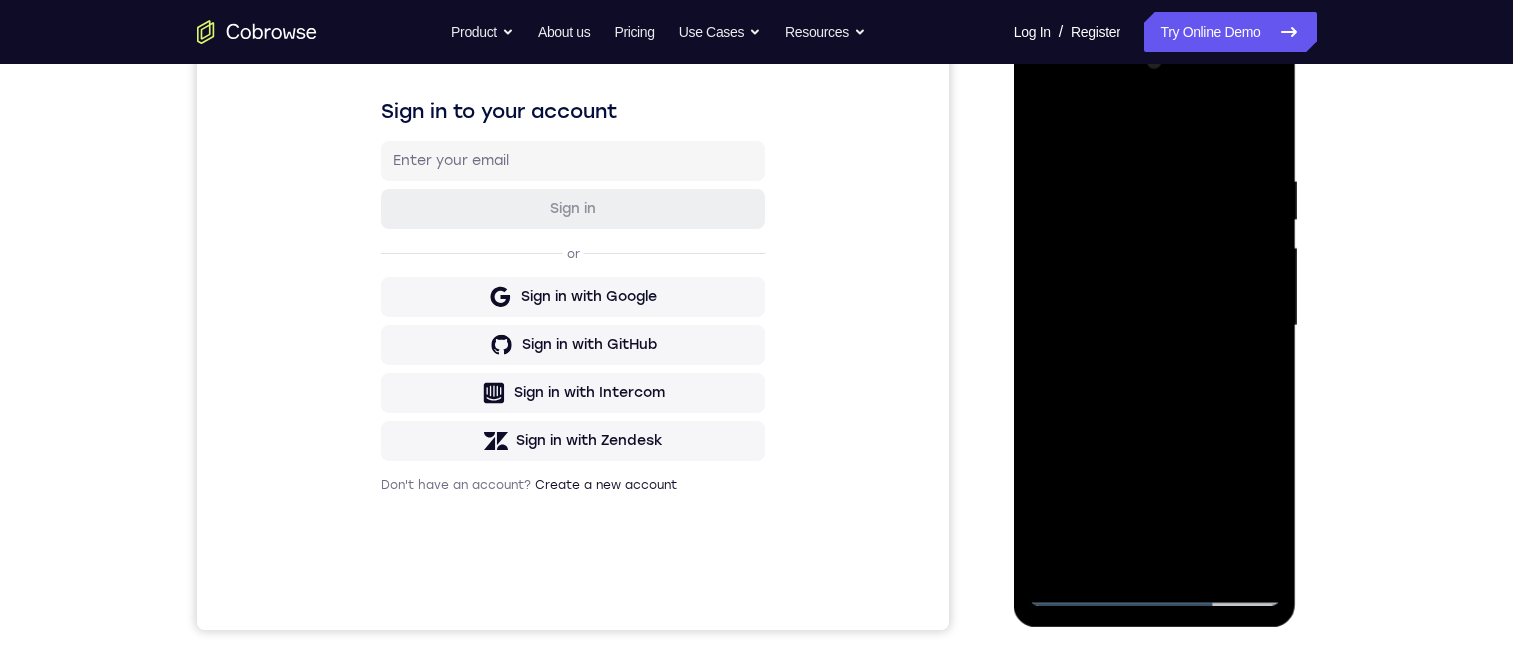 click at bounding box center (1155, 326) 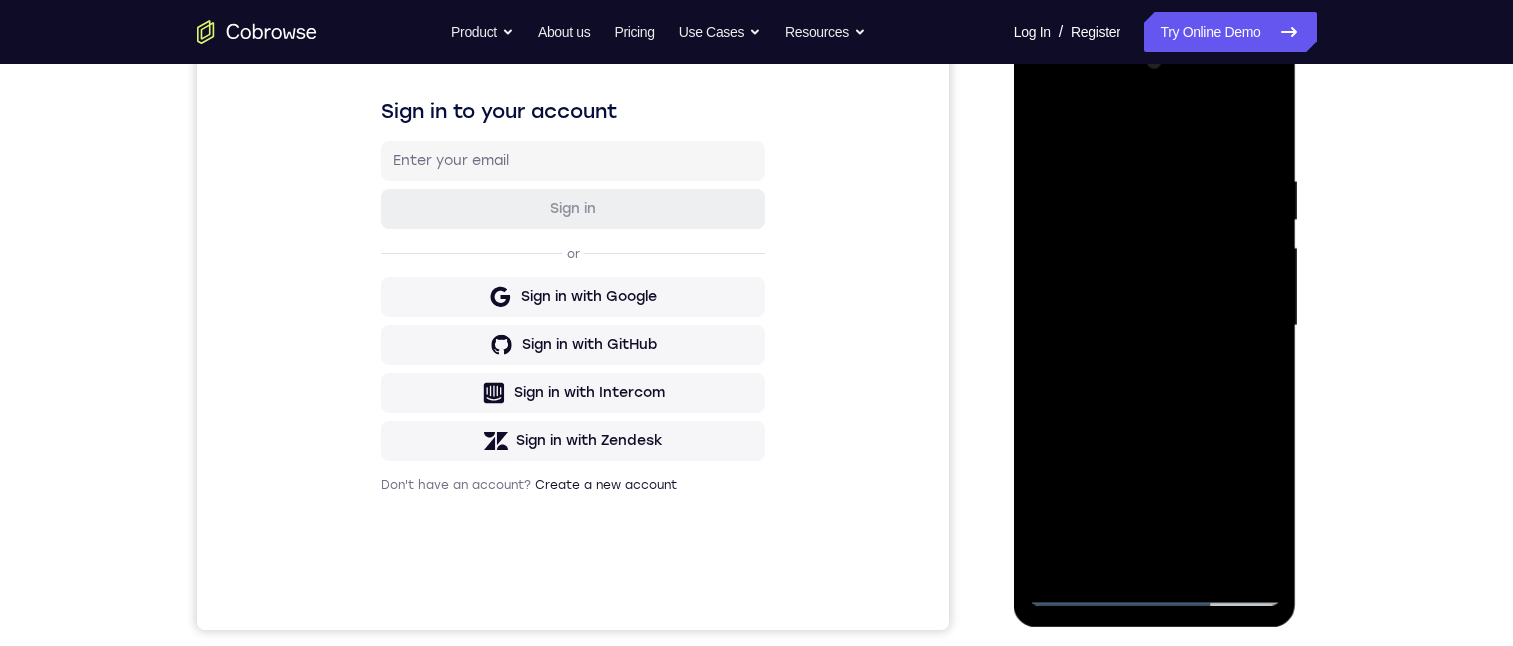 click at bounding box center [1155, 326] 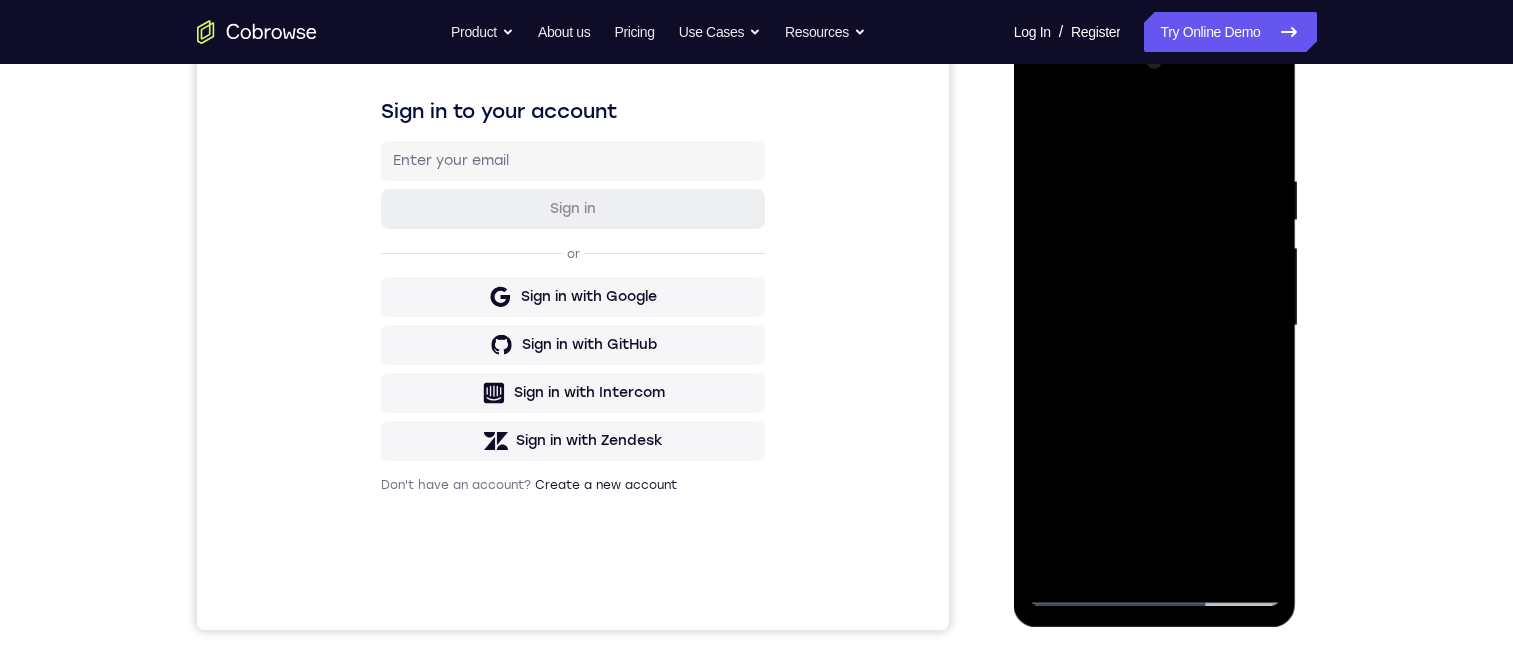 click at bounding box center (1155, 326) 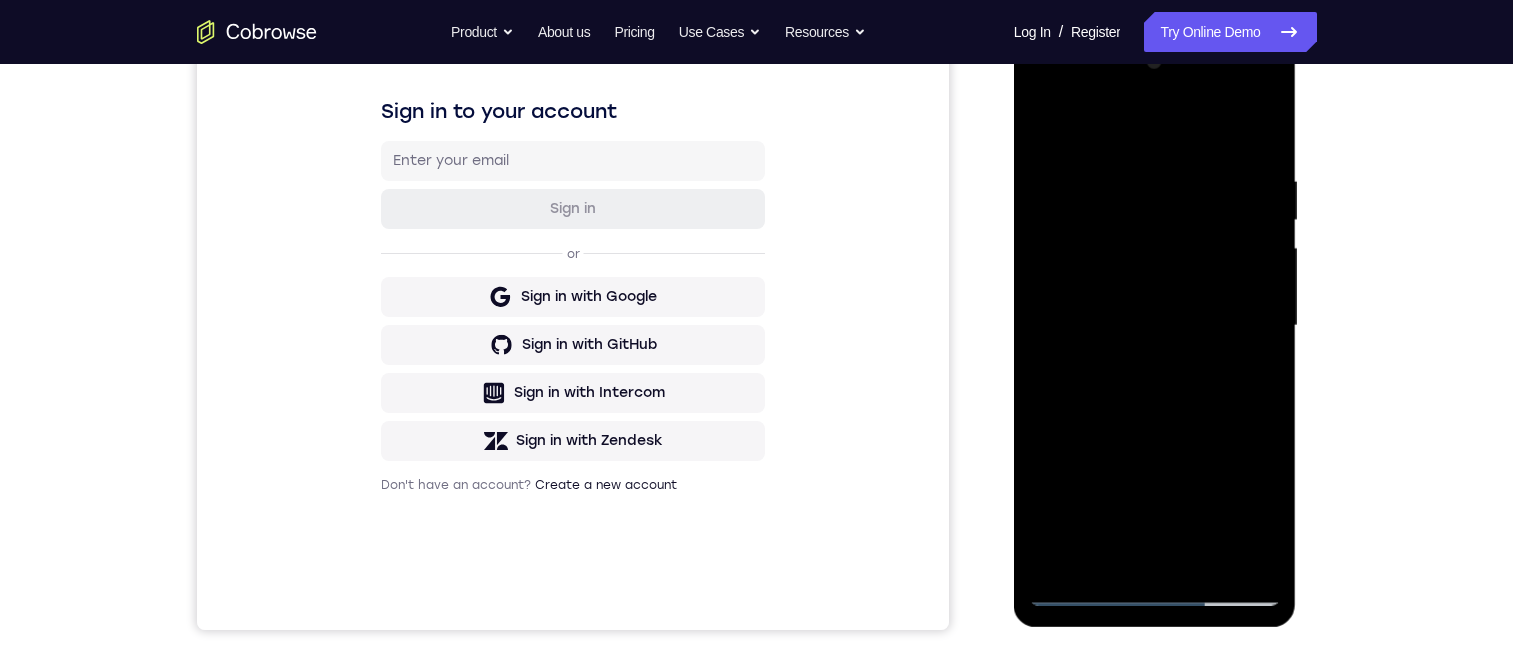 click at bounding box center [1155, 326] 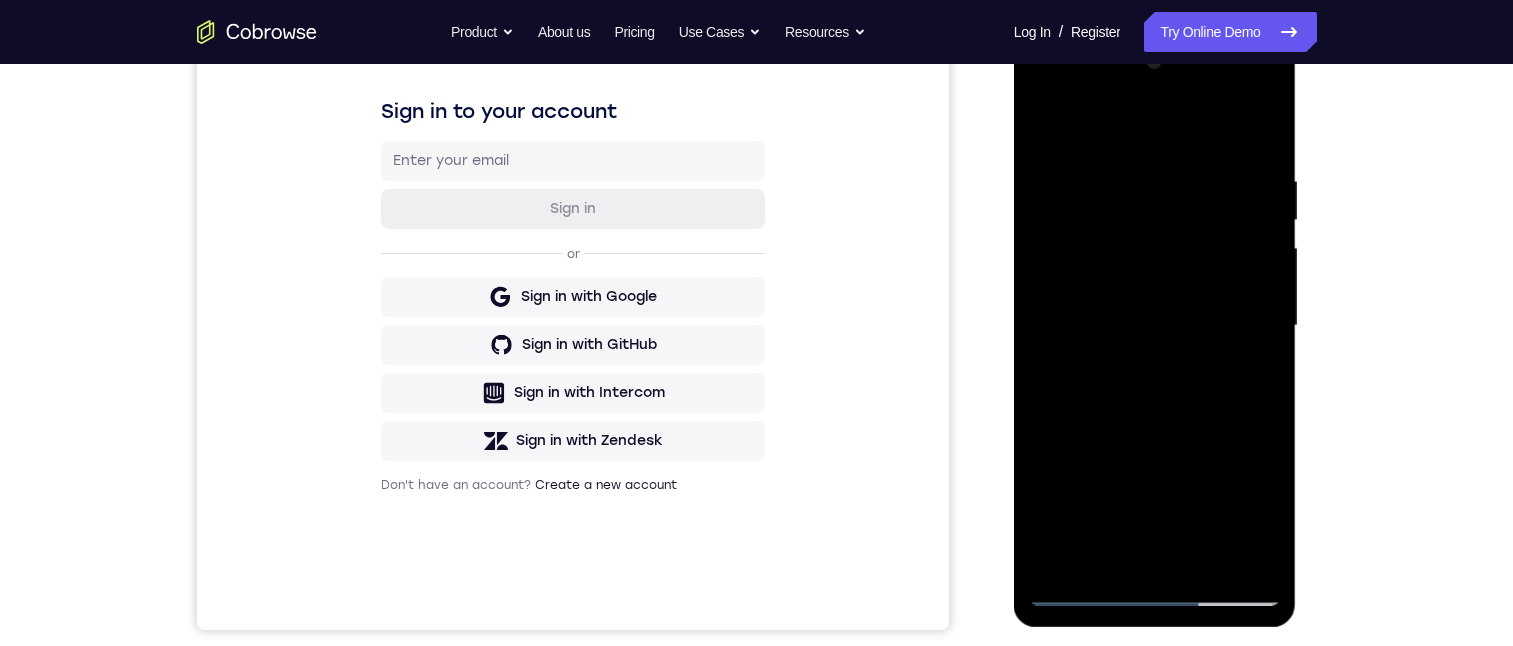 click at bounding box center [1155, 326] 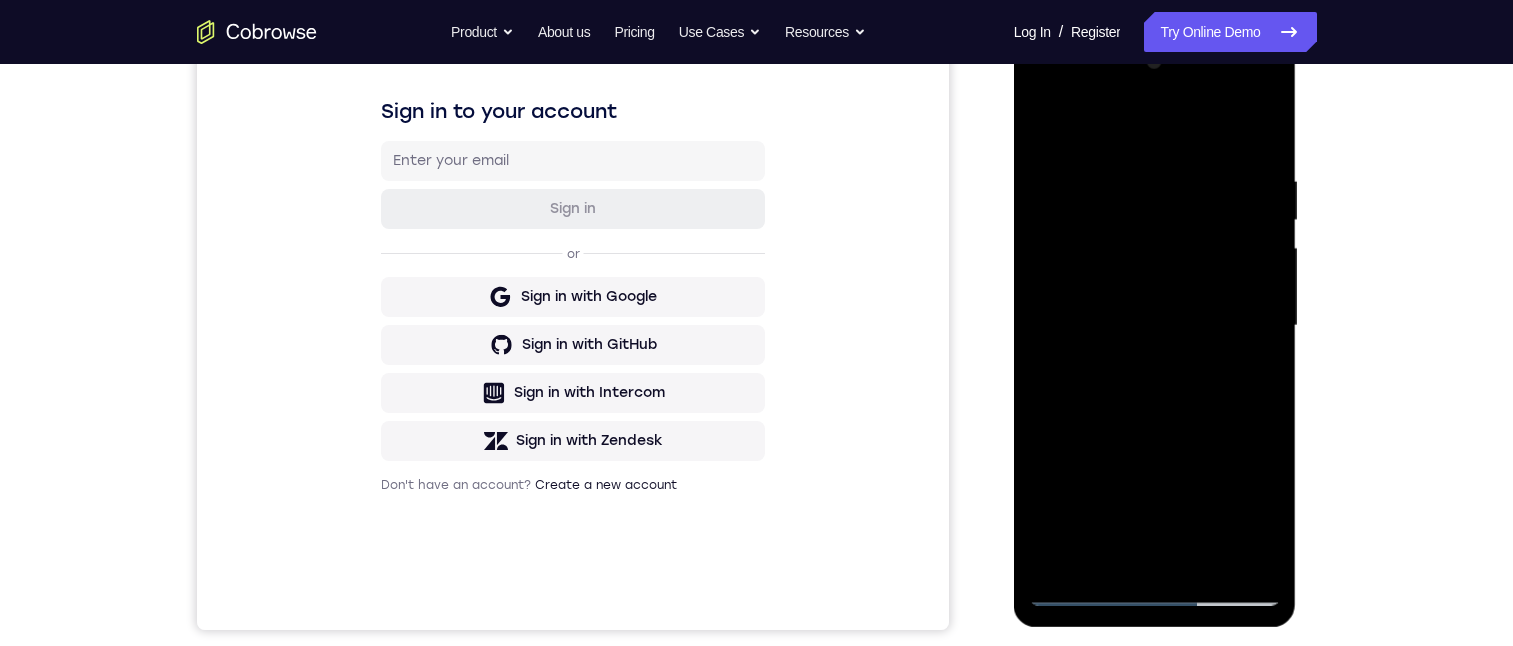 drag, startPoint x: 1157, startPoint y: 415, endPoint x: 1161, endPoint y: 523, distance: 108.07405 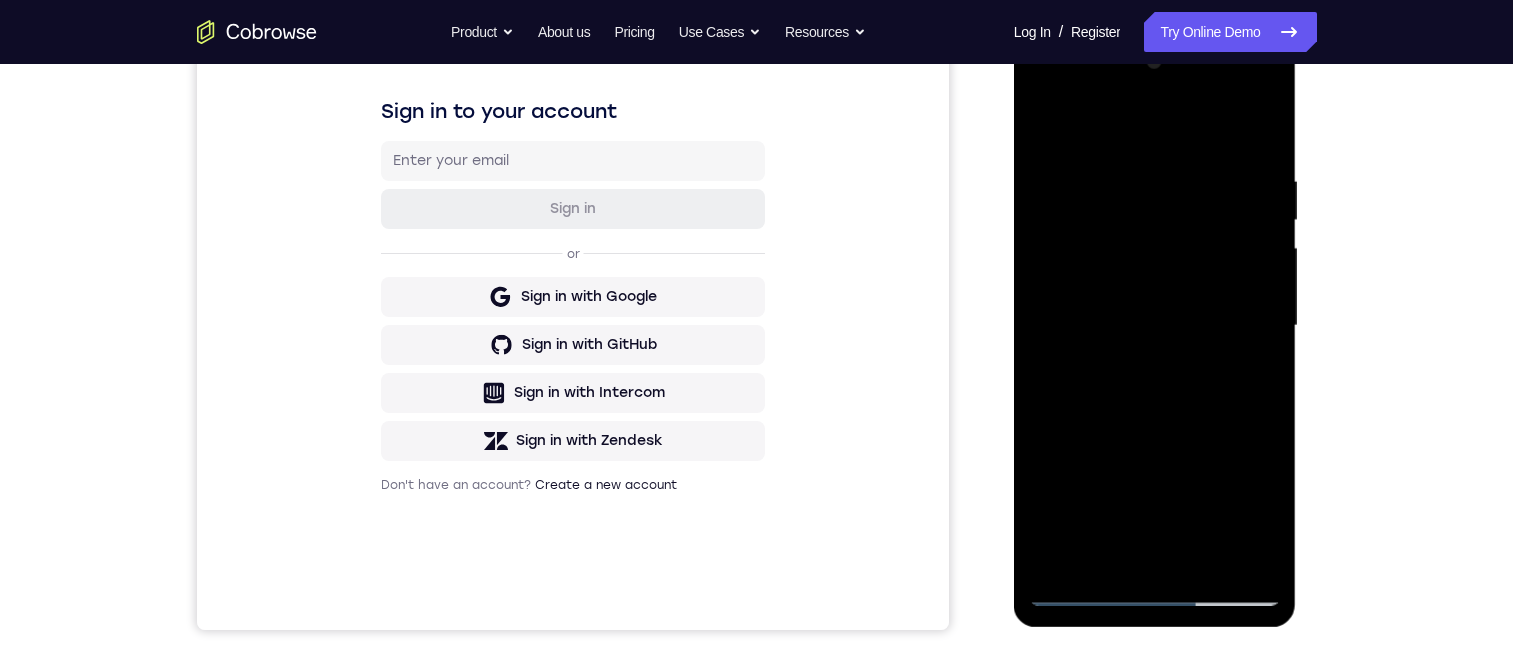 click at bounding box center [1155, 326] 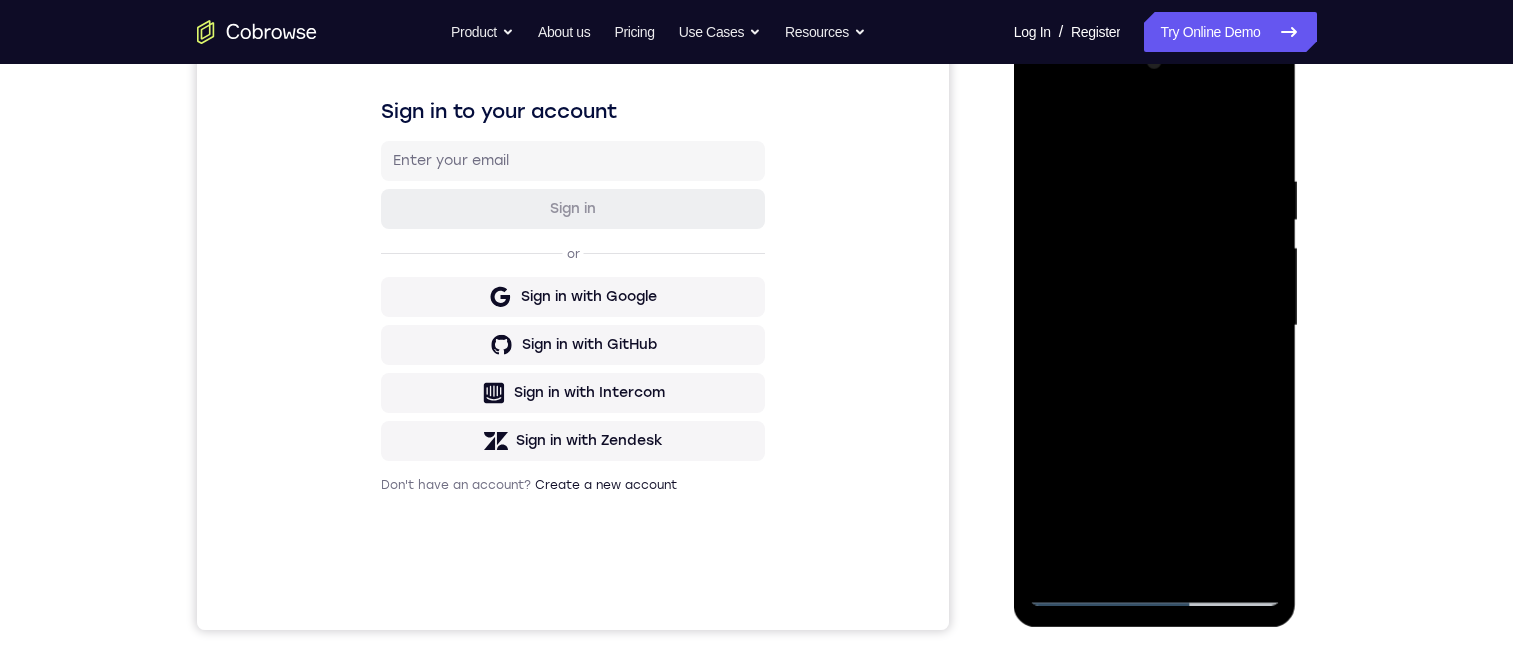 click at bounding box center [1155, 326] 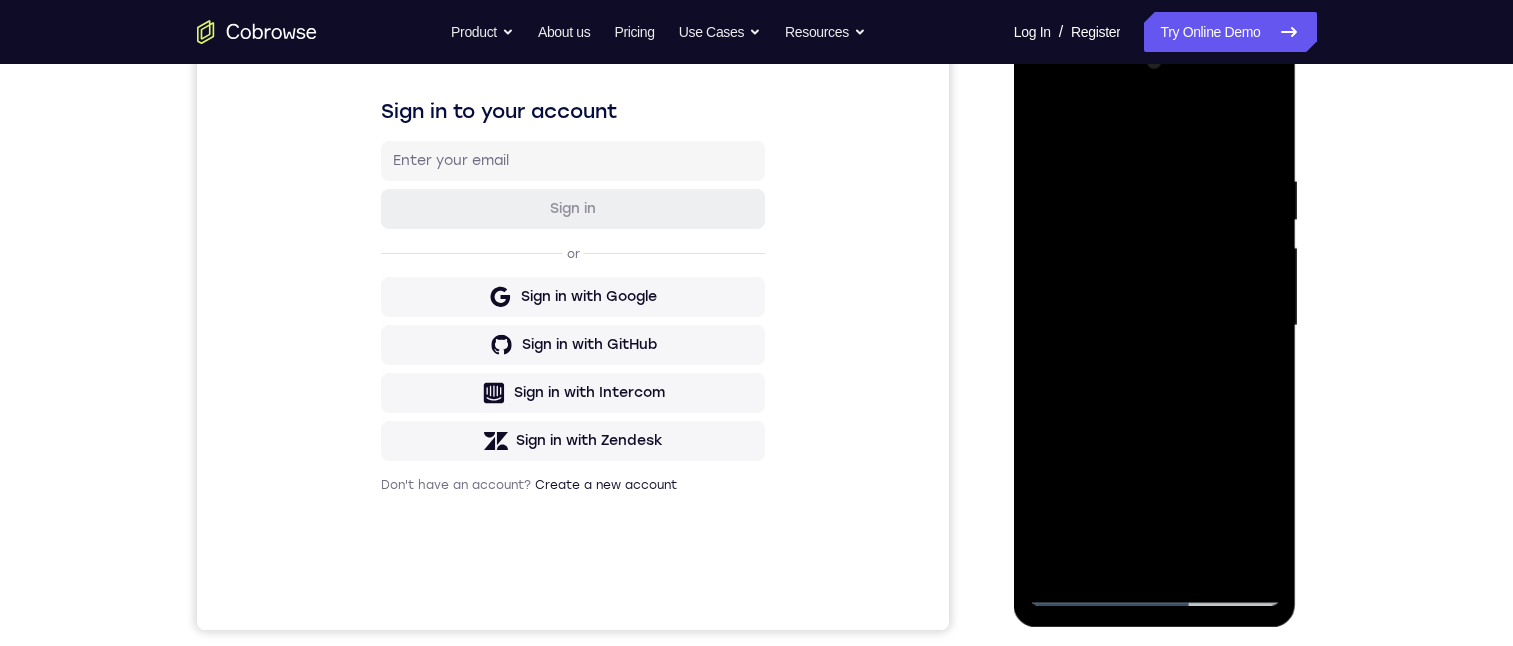 scroll, scrollTop: 364, scrollLeft: 0, axis: vertical 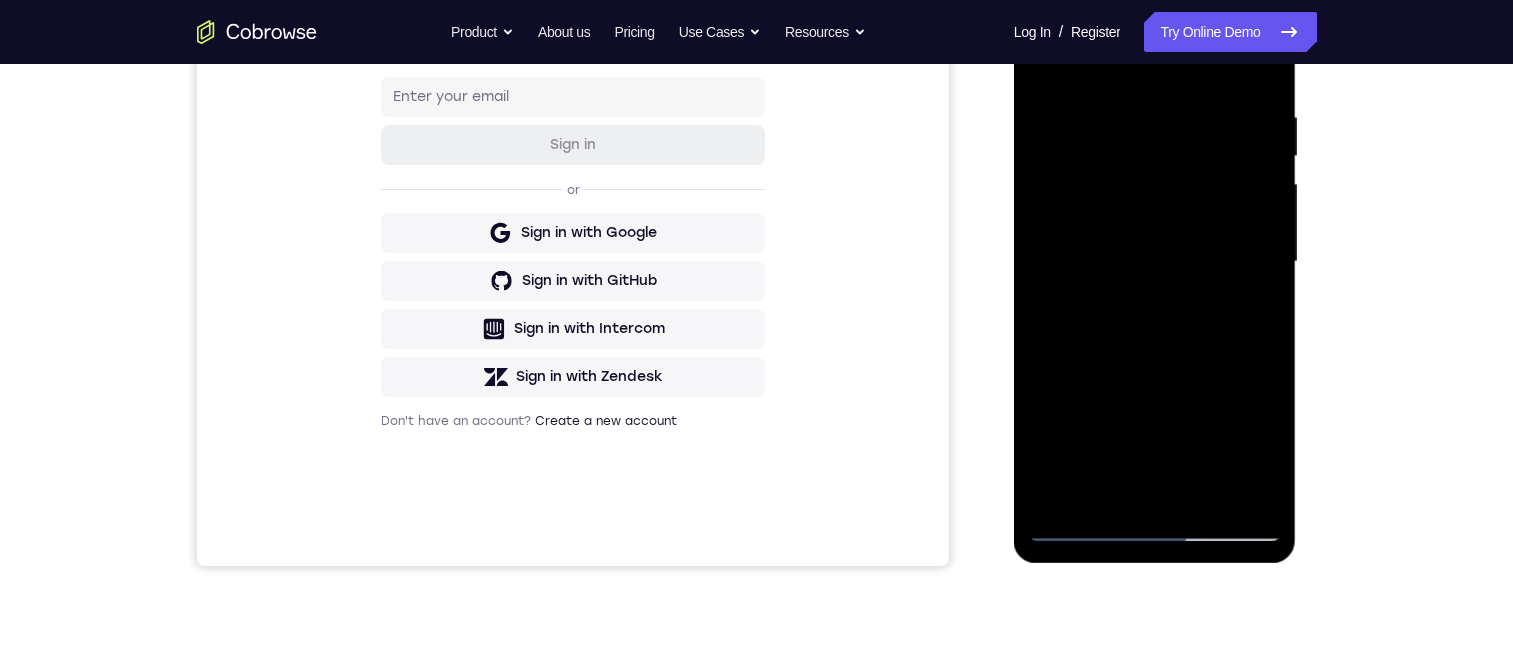 click at bounding box center (1155, 262) 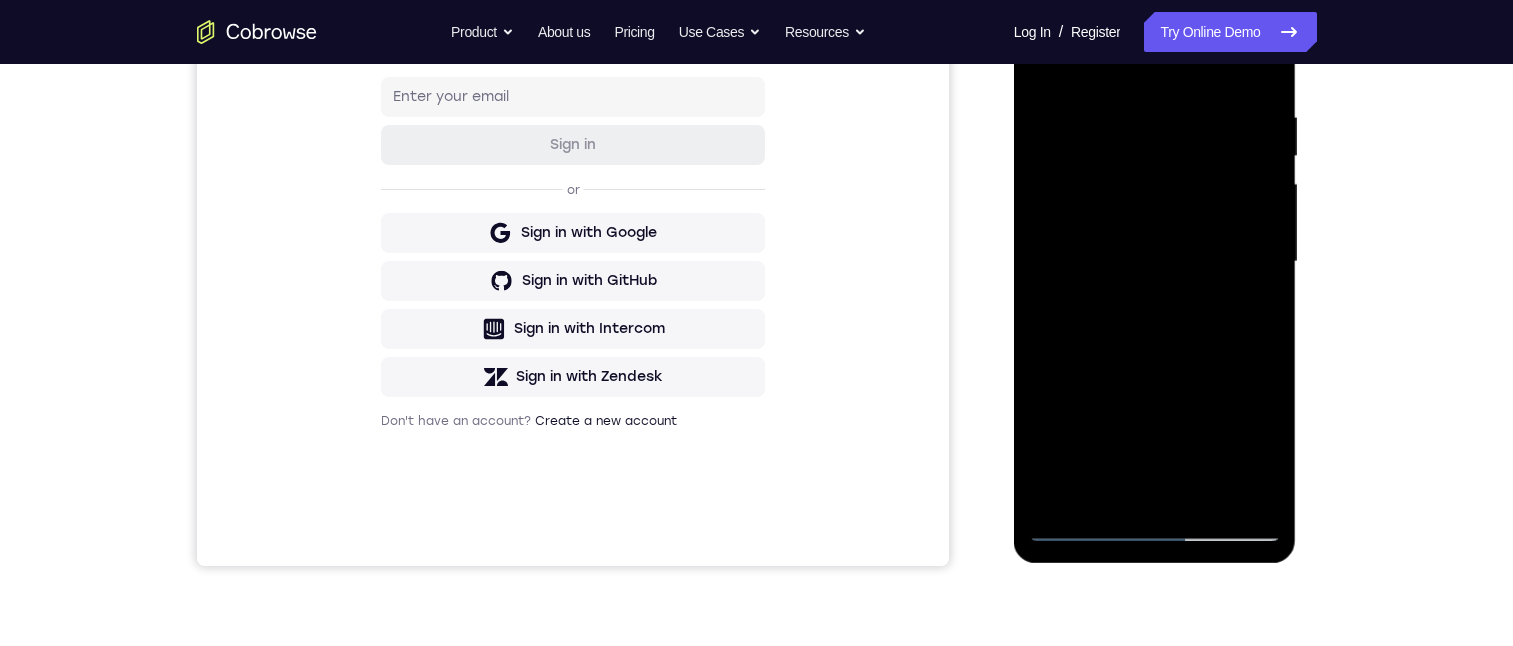 click at bounding box center [1155, 262] 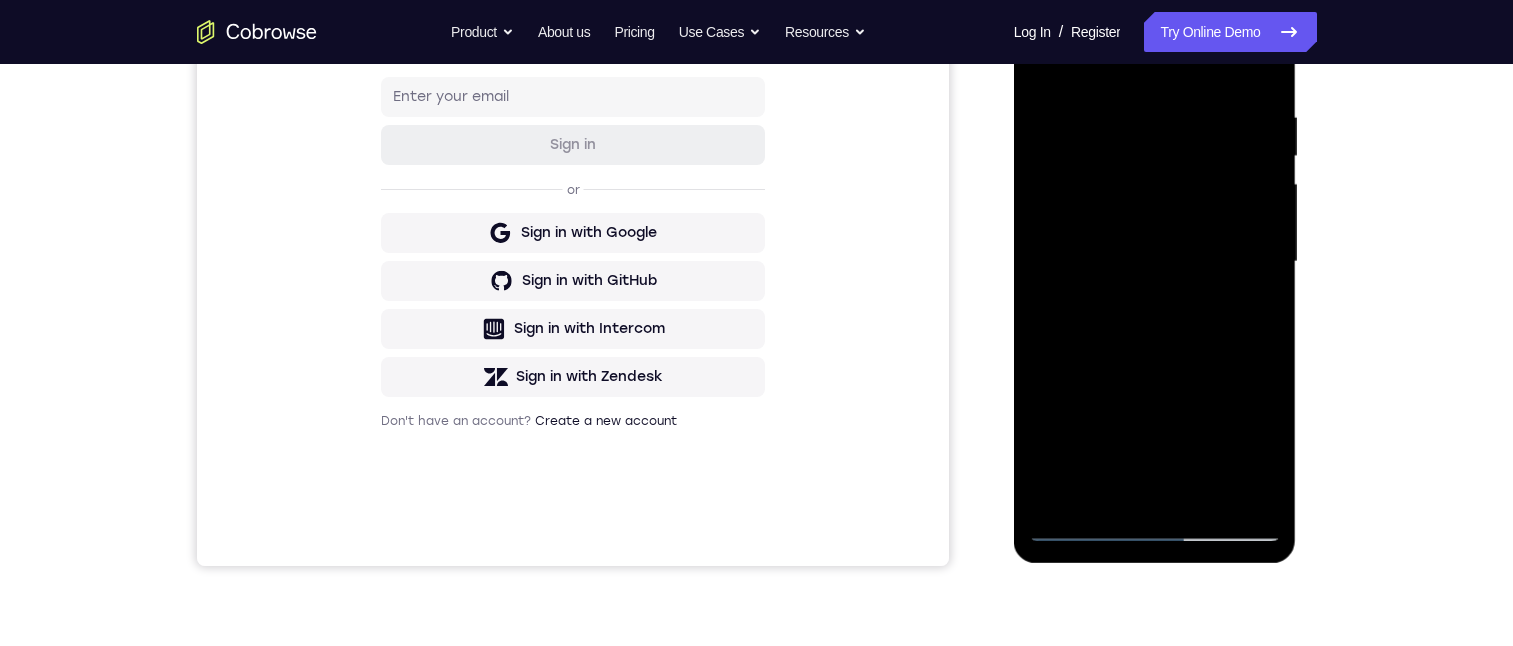 scroll, scrollTop: 200, scrollLeft: 0, axis: vertical 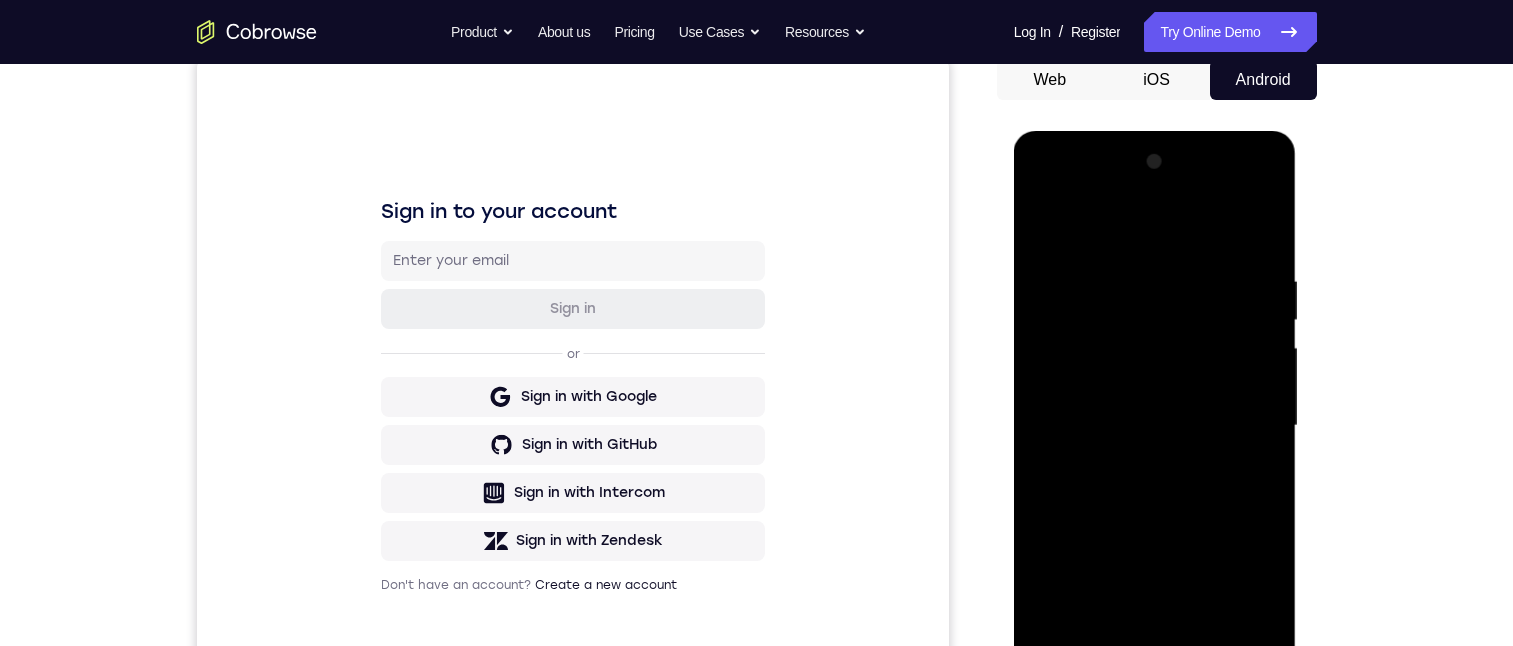 click at bounding box center (1155, 426) 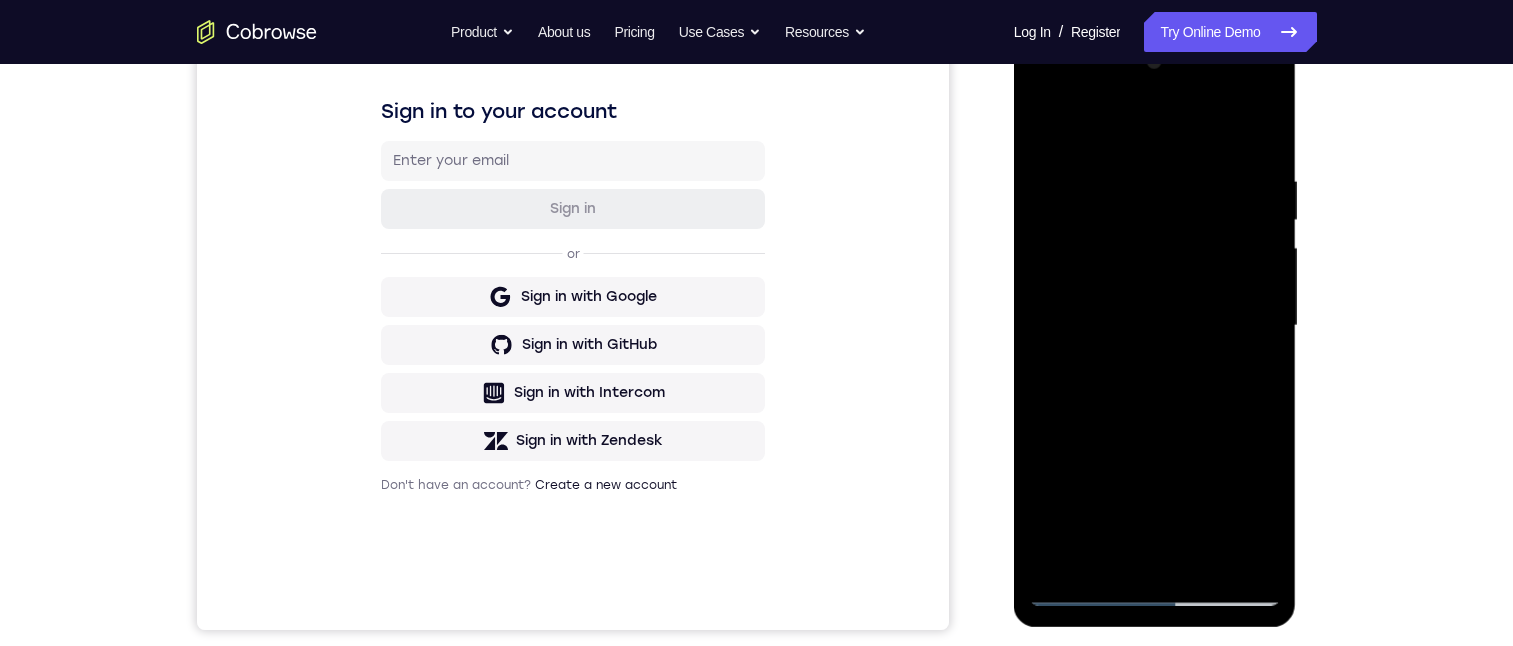 click at bounding box center (1155, 326) 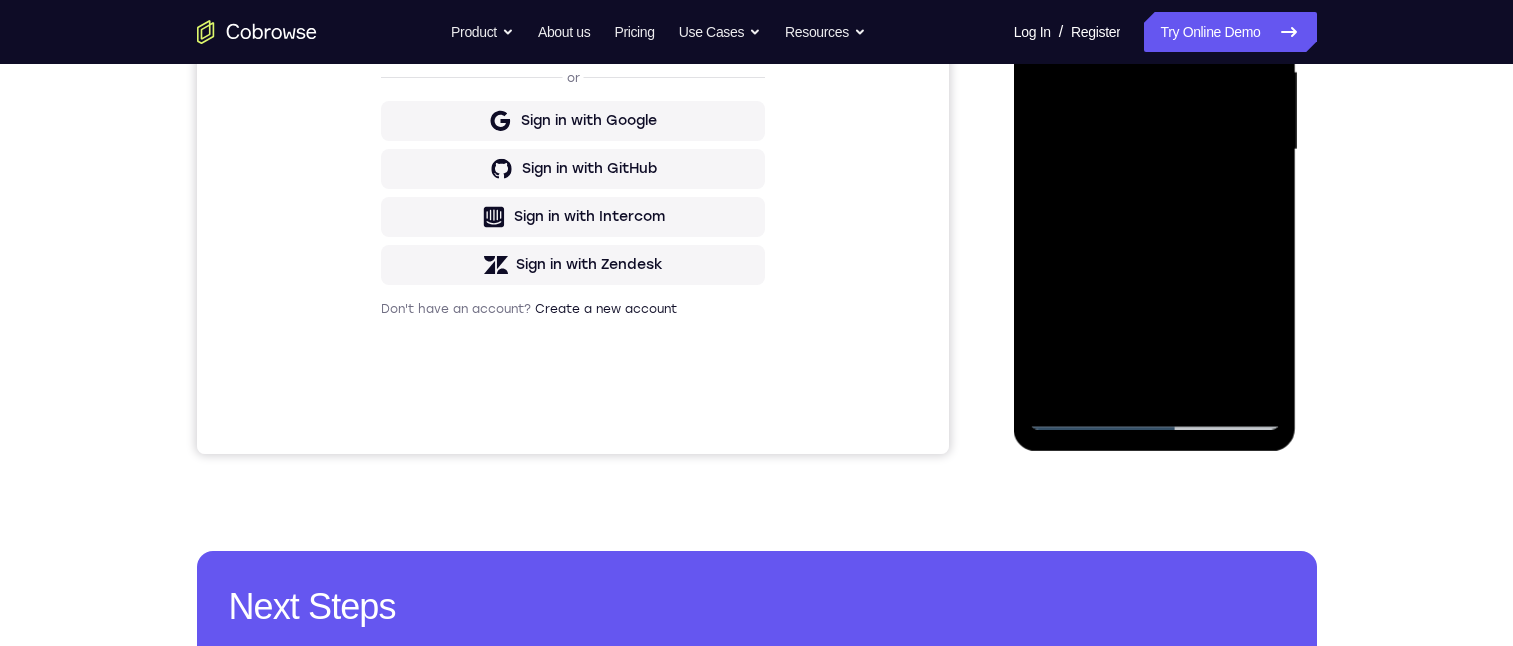 scroll, scrollTop: 400, scrollLeft: 0, axis: vertical 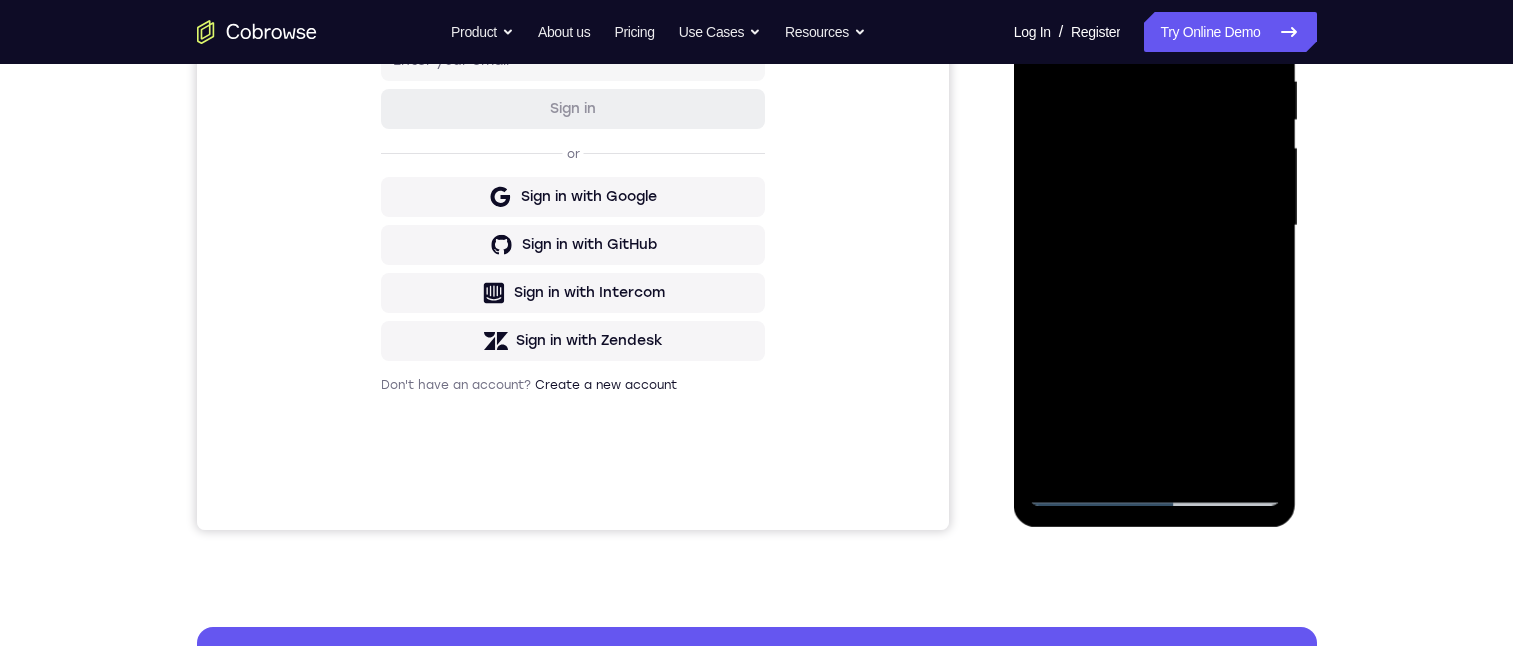 click at bounding box center (1155, 226) 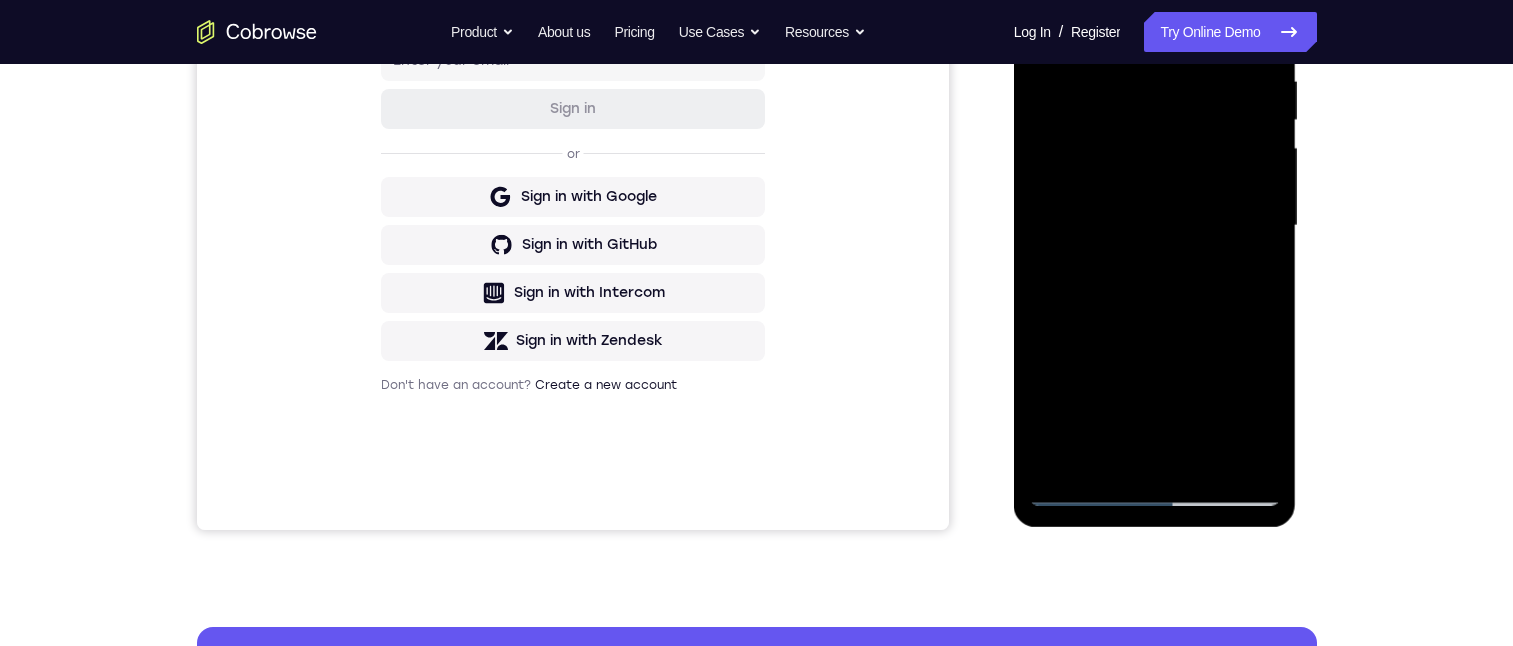 scroll, scrollTop: 100, scrollLeft: 0, axis: vertical 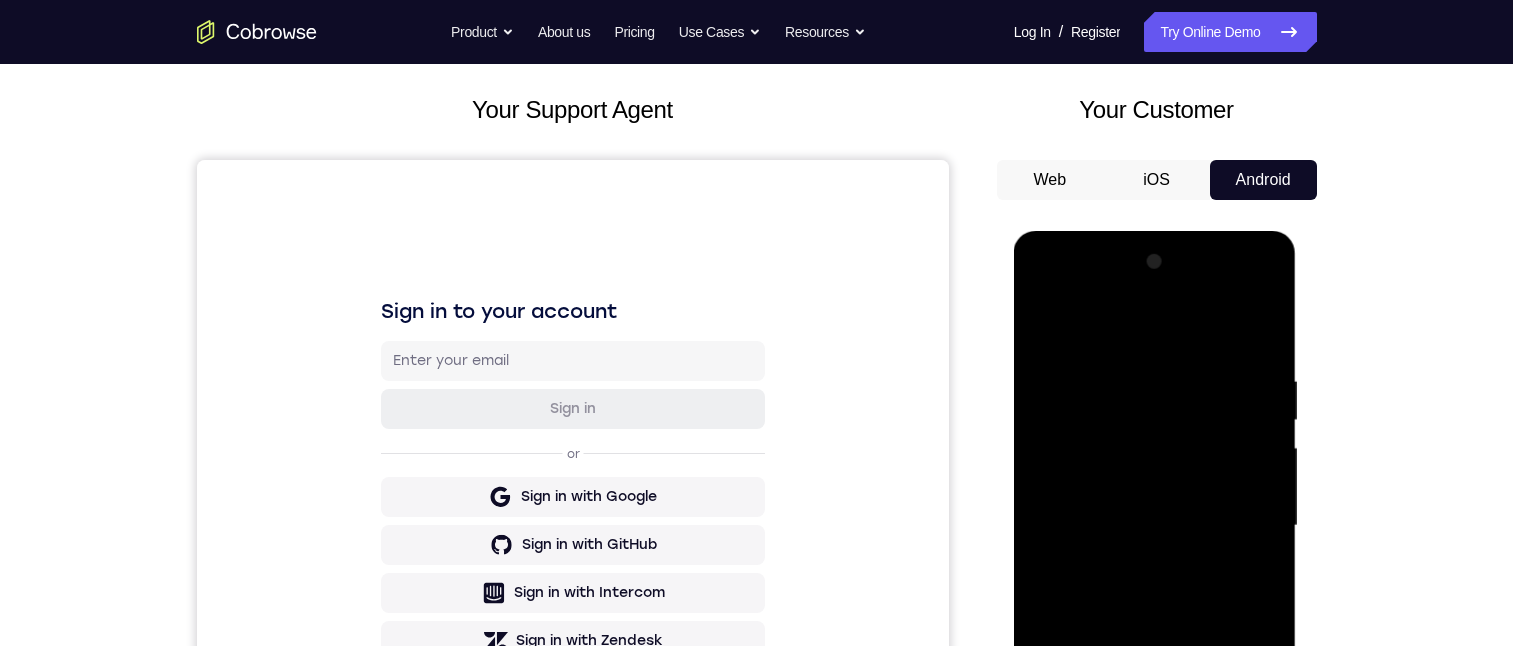 click at bounding box center [1155, 526] 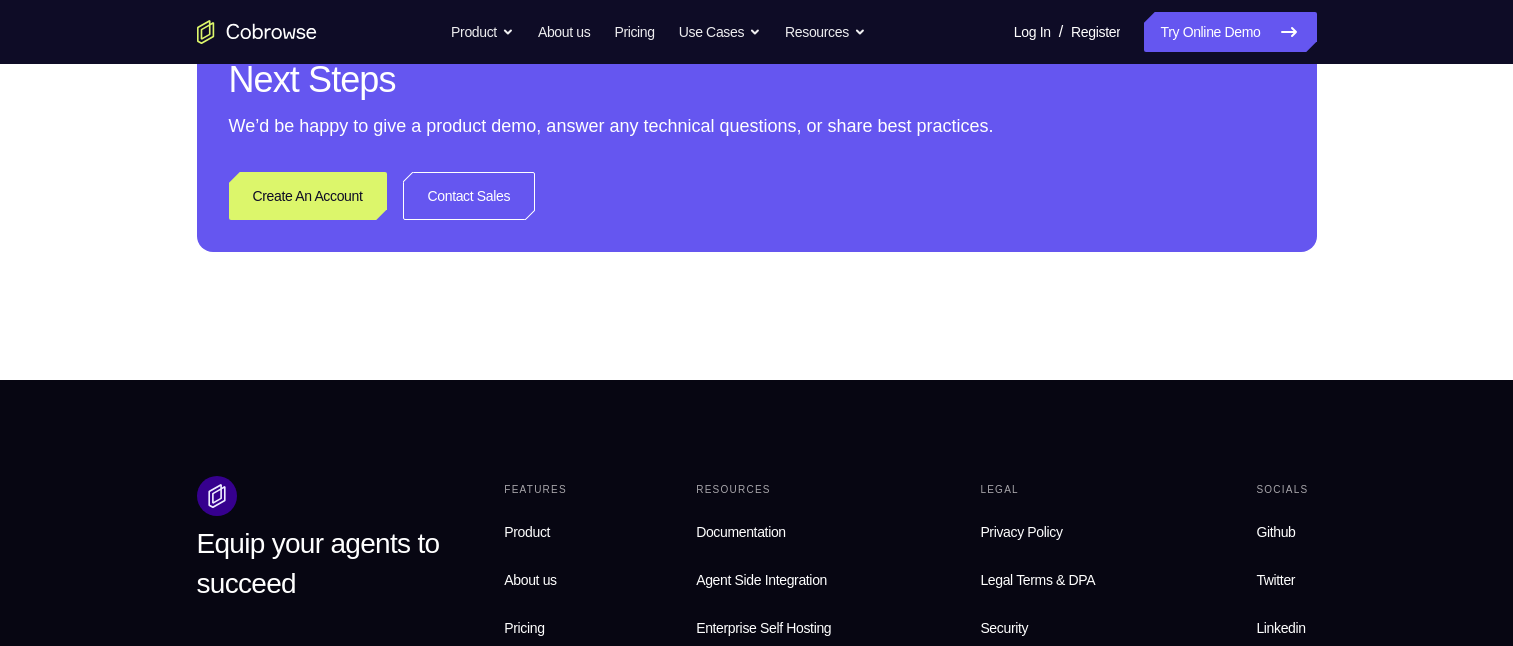 scroll, scrollTop: 600, scrollLeft: 0, axis: vertical 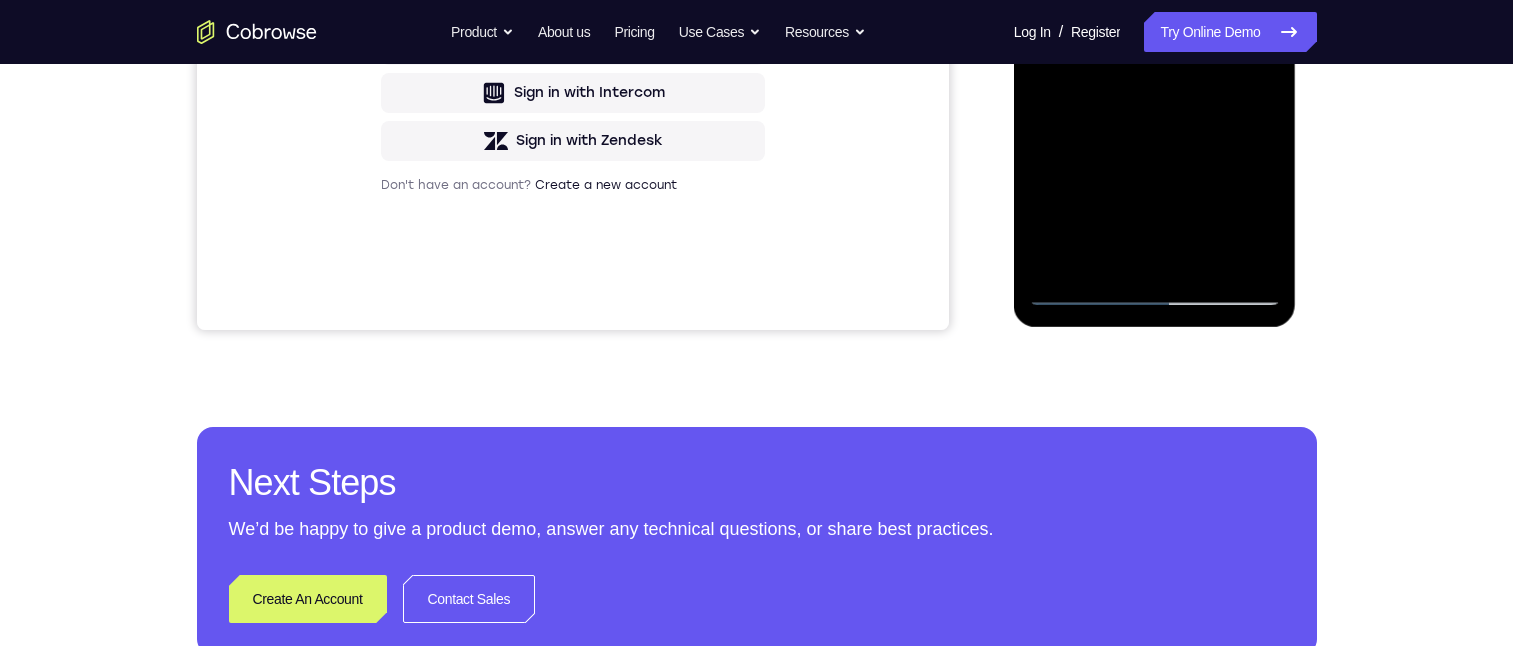 click at bounding box center (1155, 26) 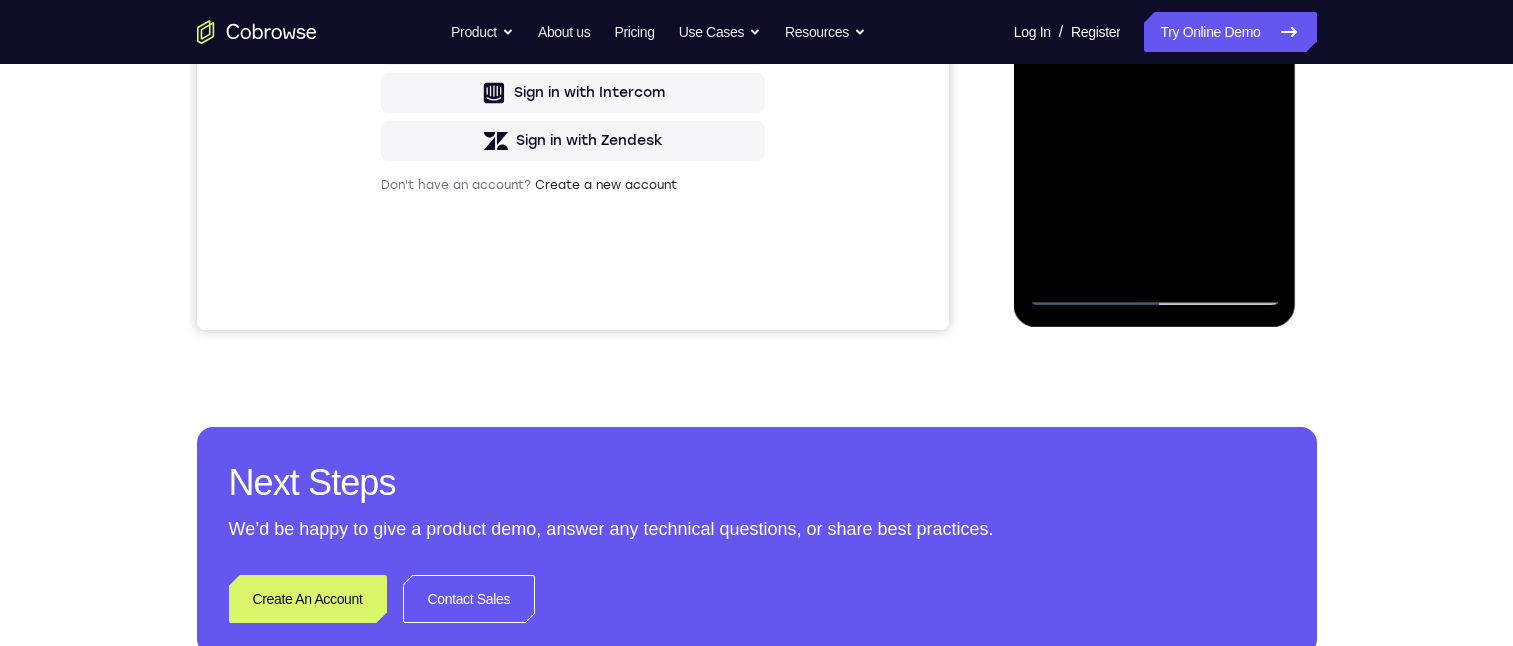 scroll, scrollTop: 400, scrollLeft: 0, axis: vertical 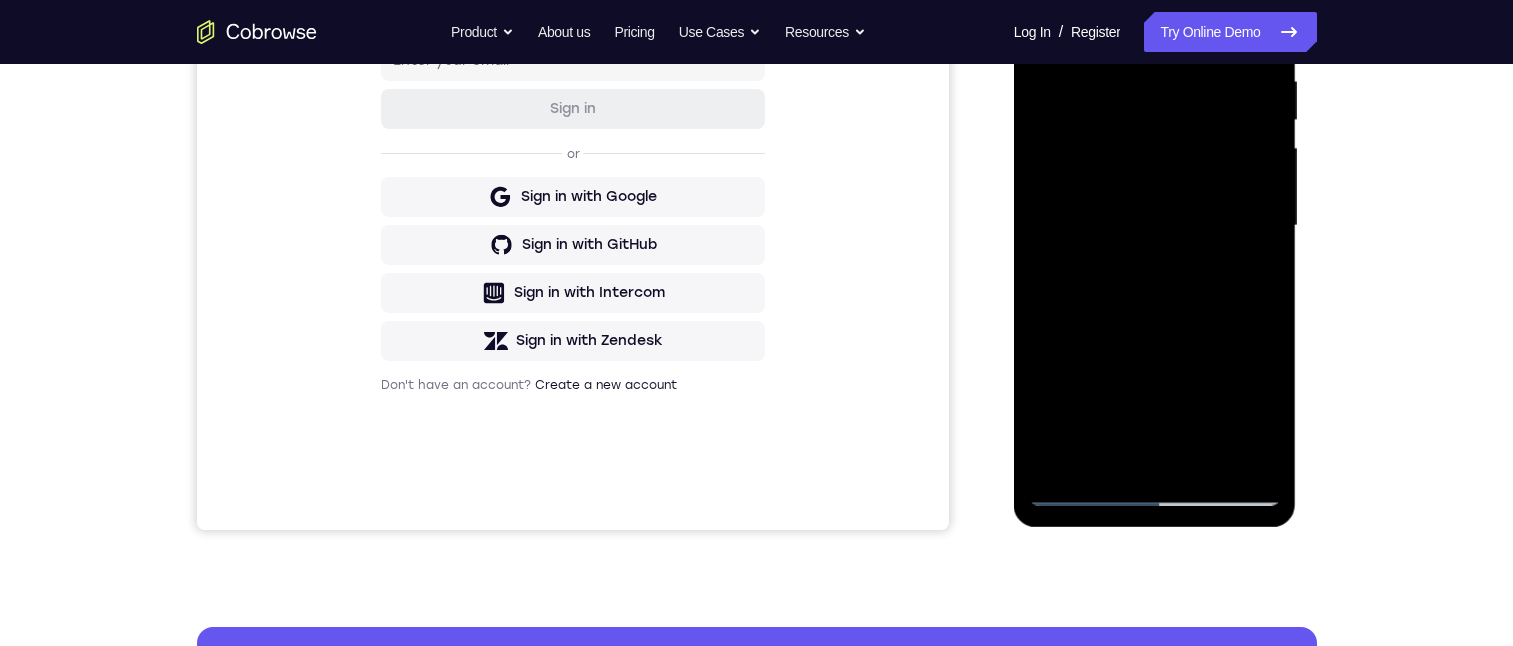 click at bounding box center (1155, 226) 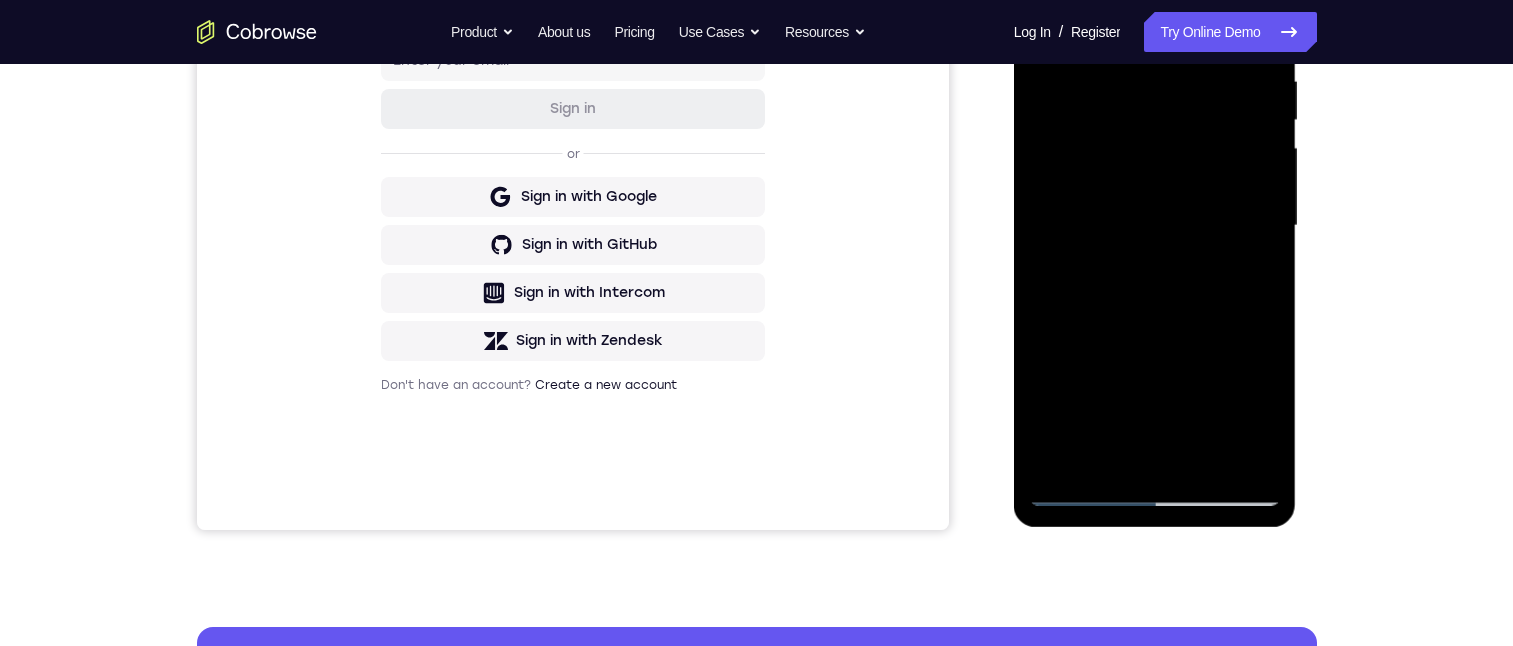 click at bounding box center [1155, 226] 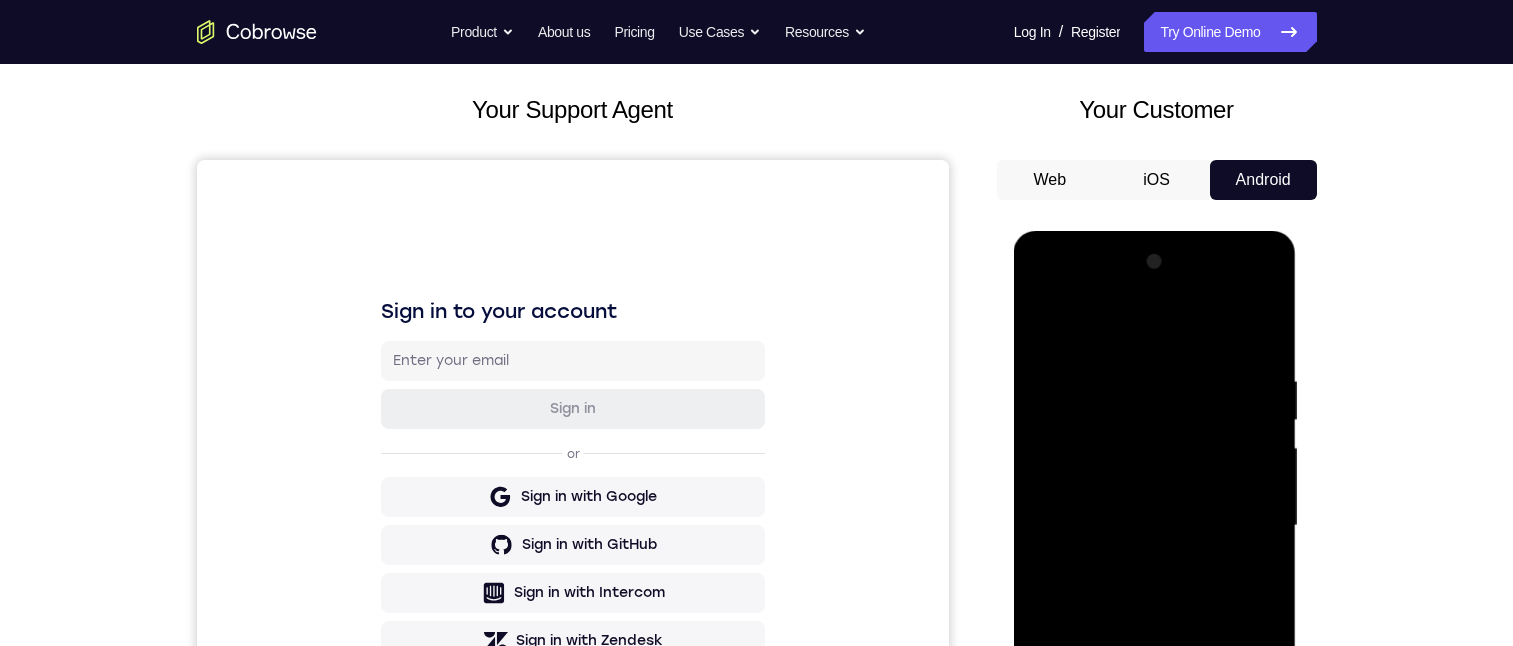 click at bounding box center [1155, 526] 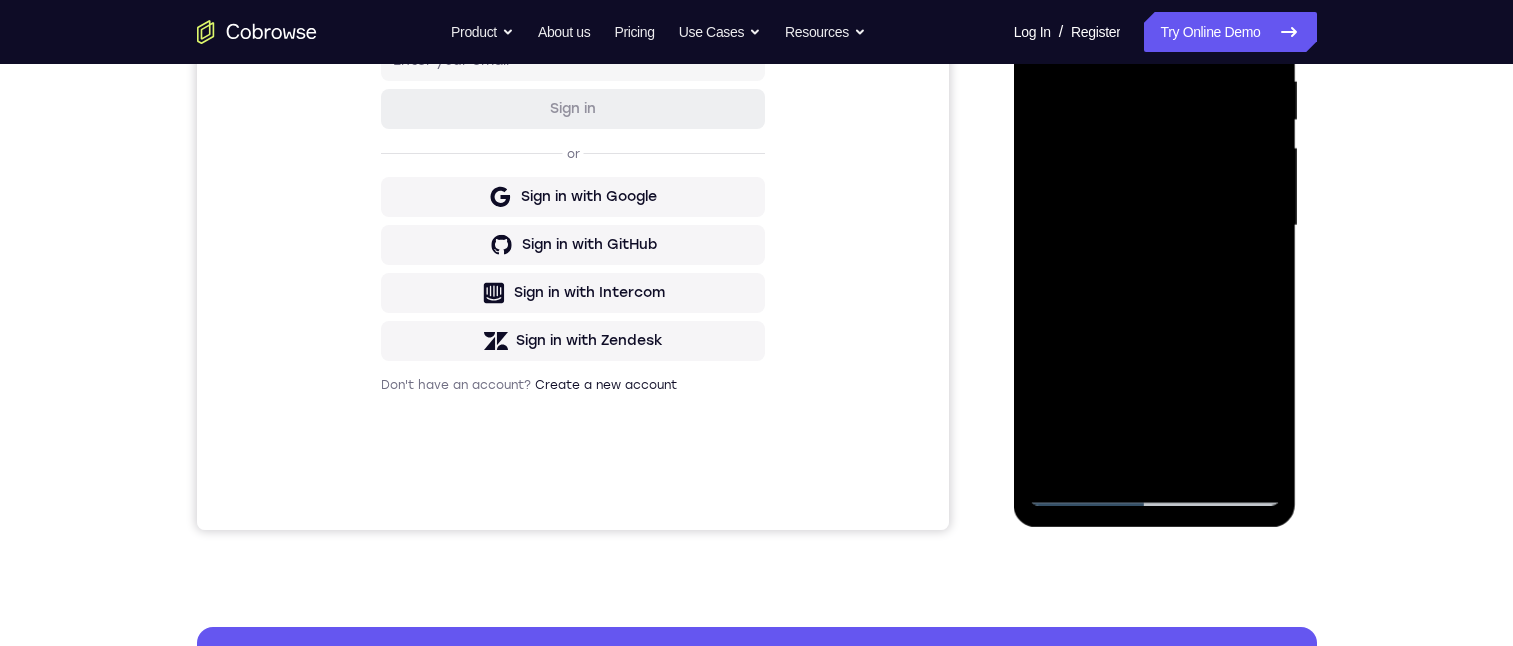 click at bounding box center (1155, 226) 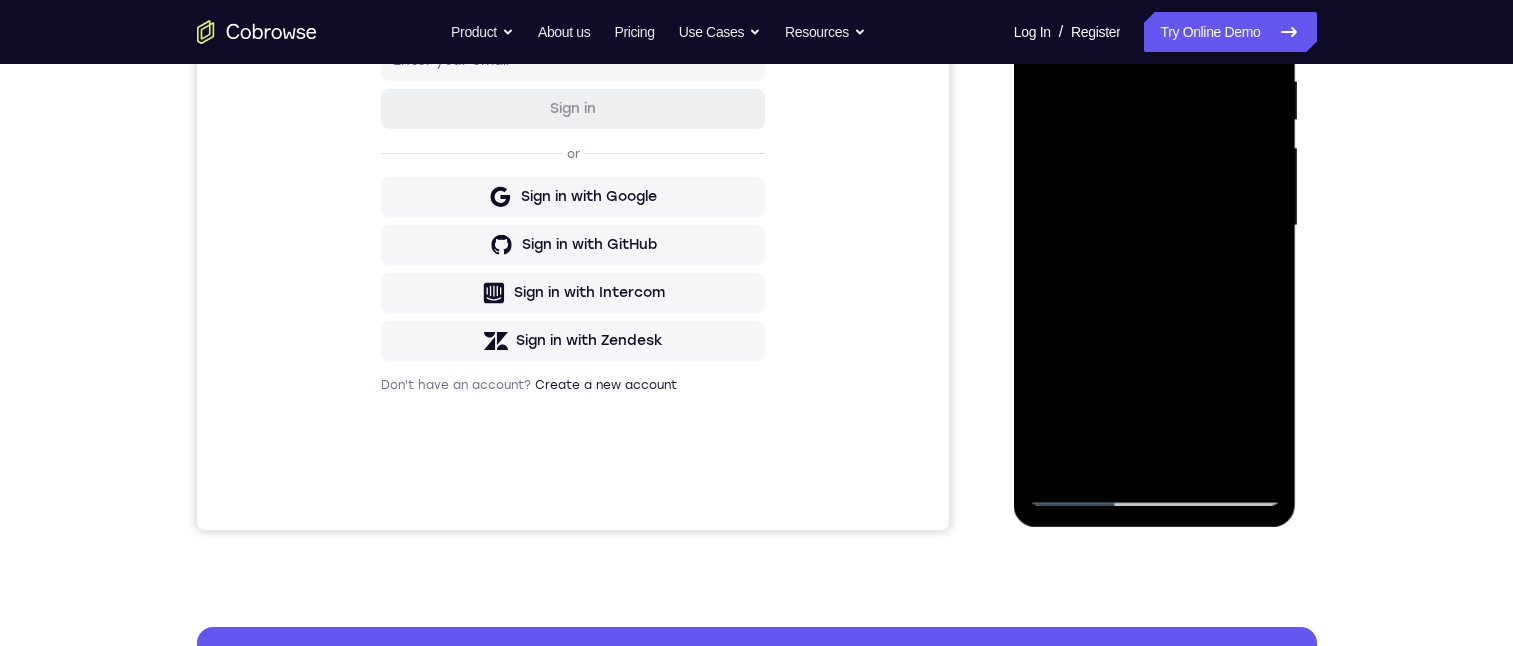click at bounding box center [1155, 226] 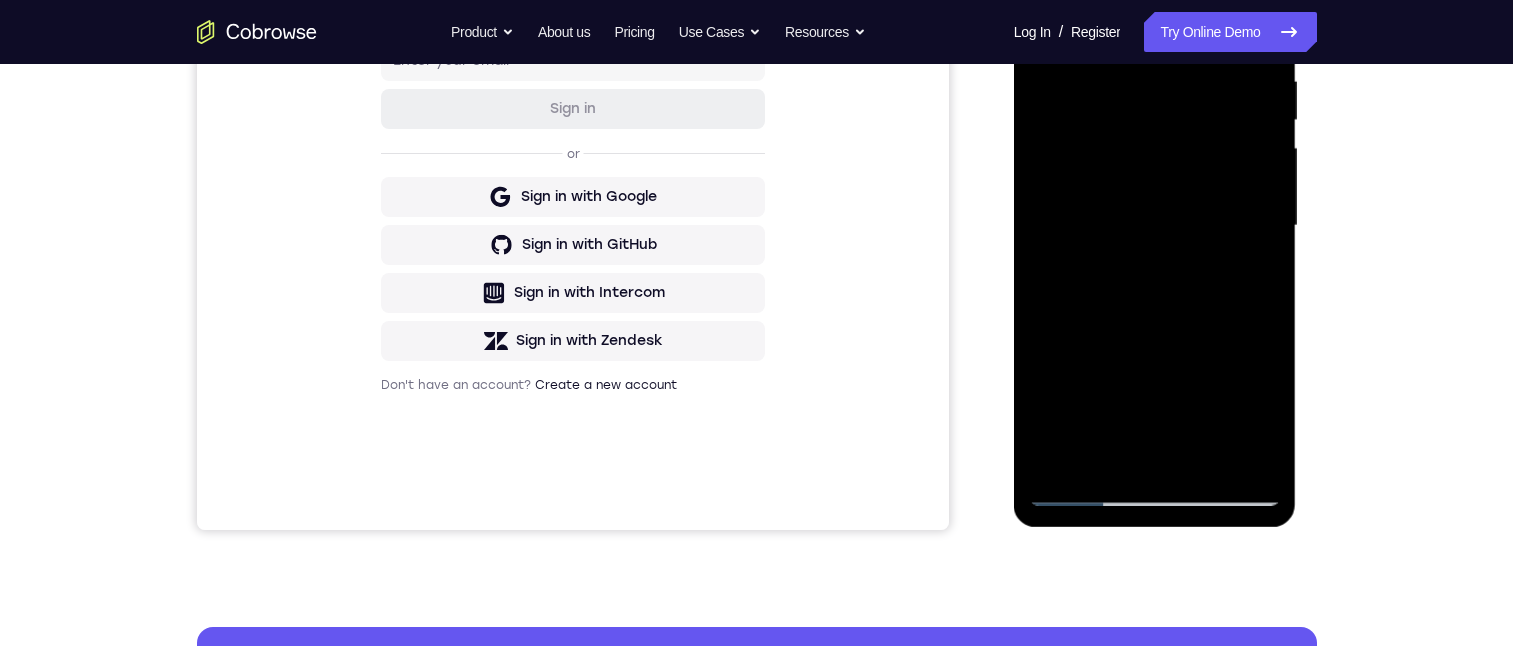 click at bounding box center (1155, 226) 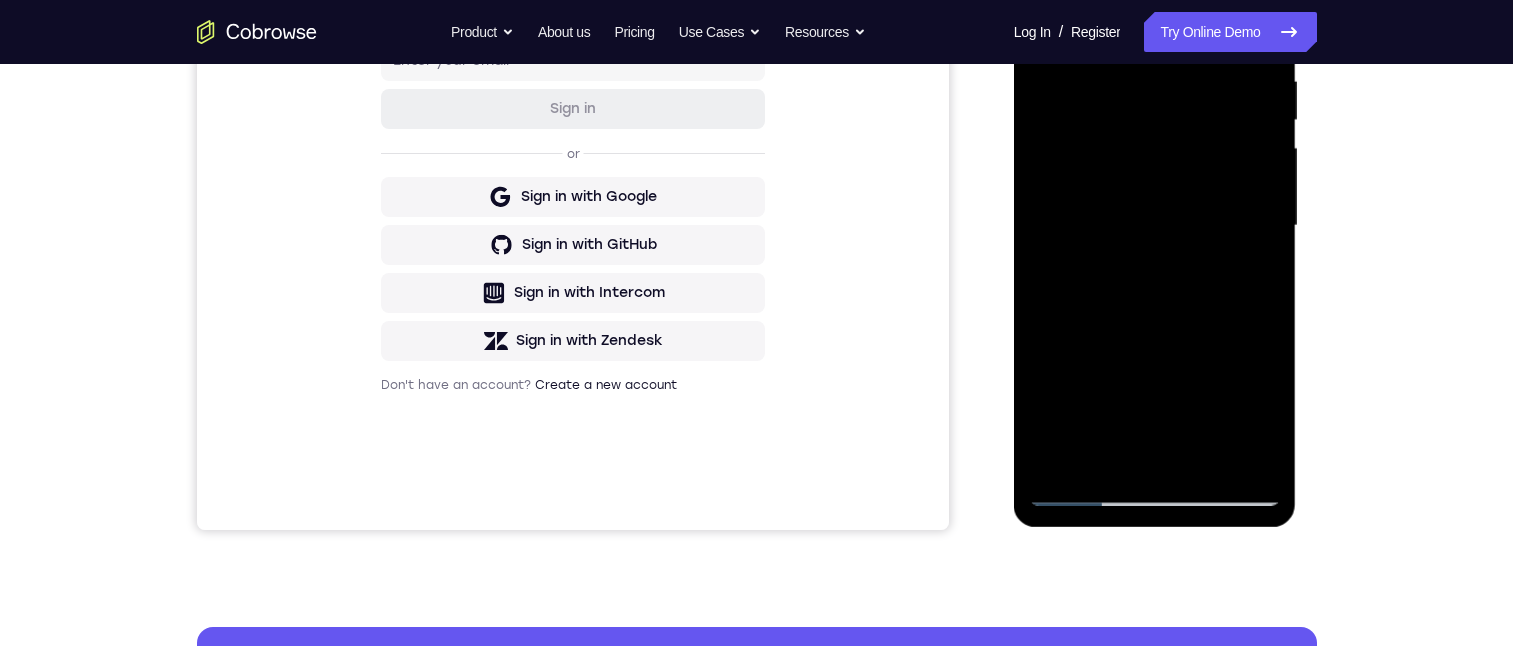 click at bounding box center [1155, 226] 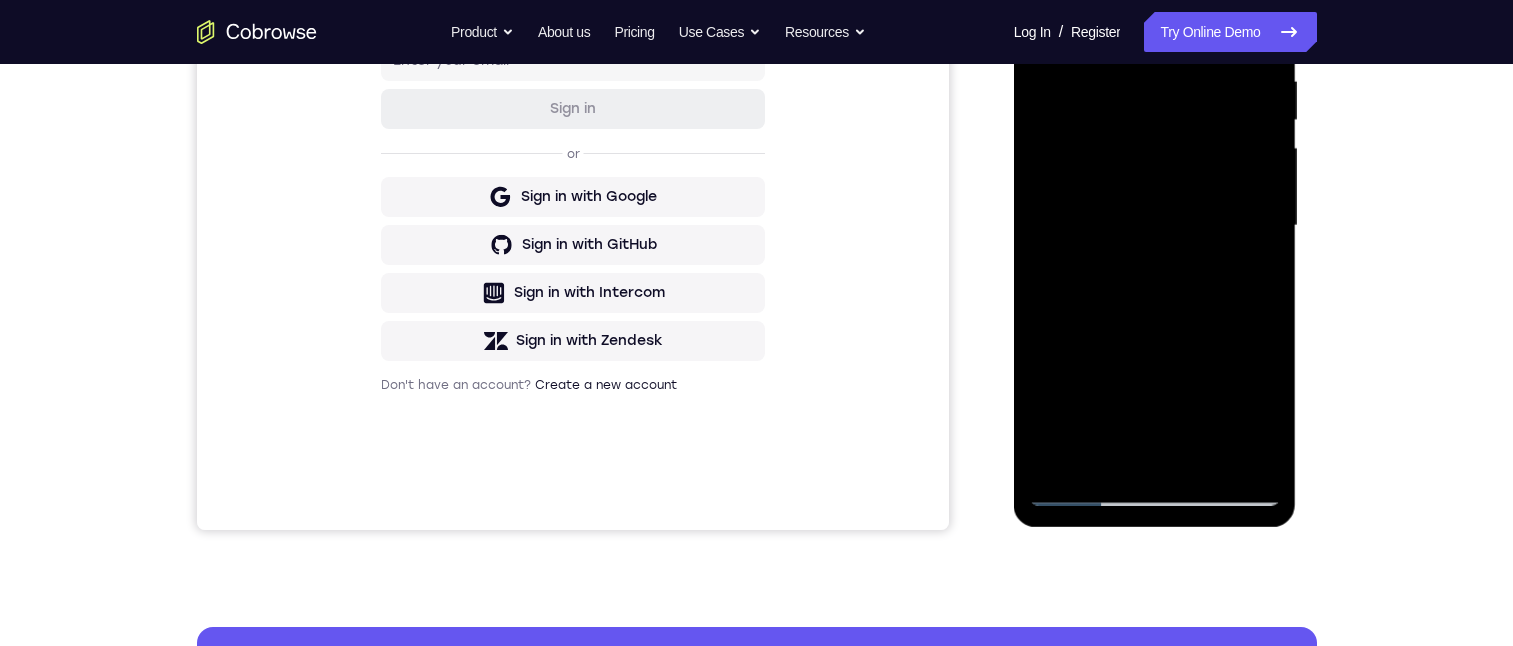 drag, startPoint x: 1253, startPoint y: 409, endPoint x: 2325, endPoint y: 386, distance: 1072.2467 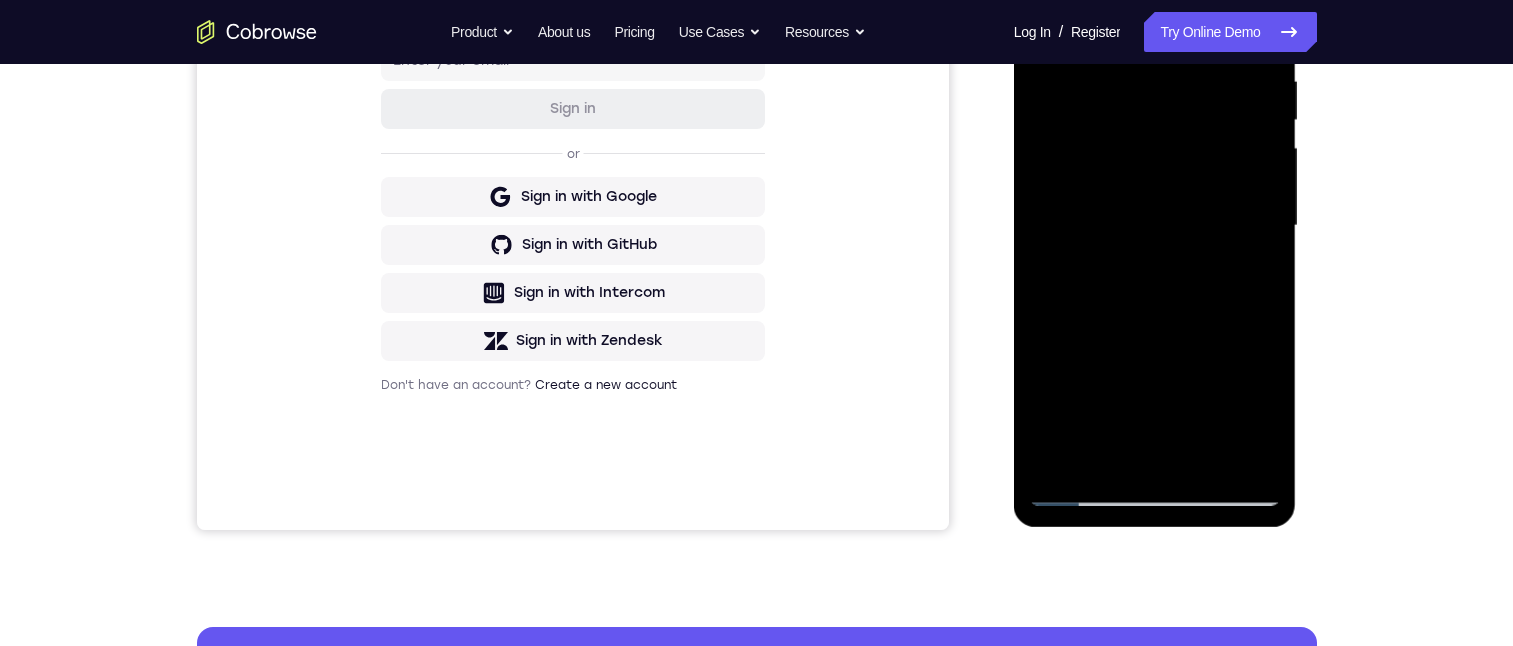 click at bounding box center [1155, 226] 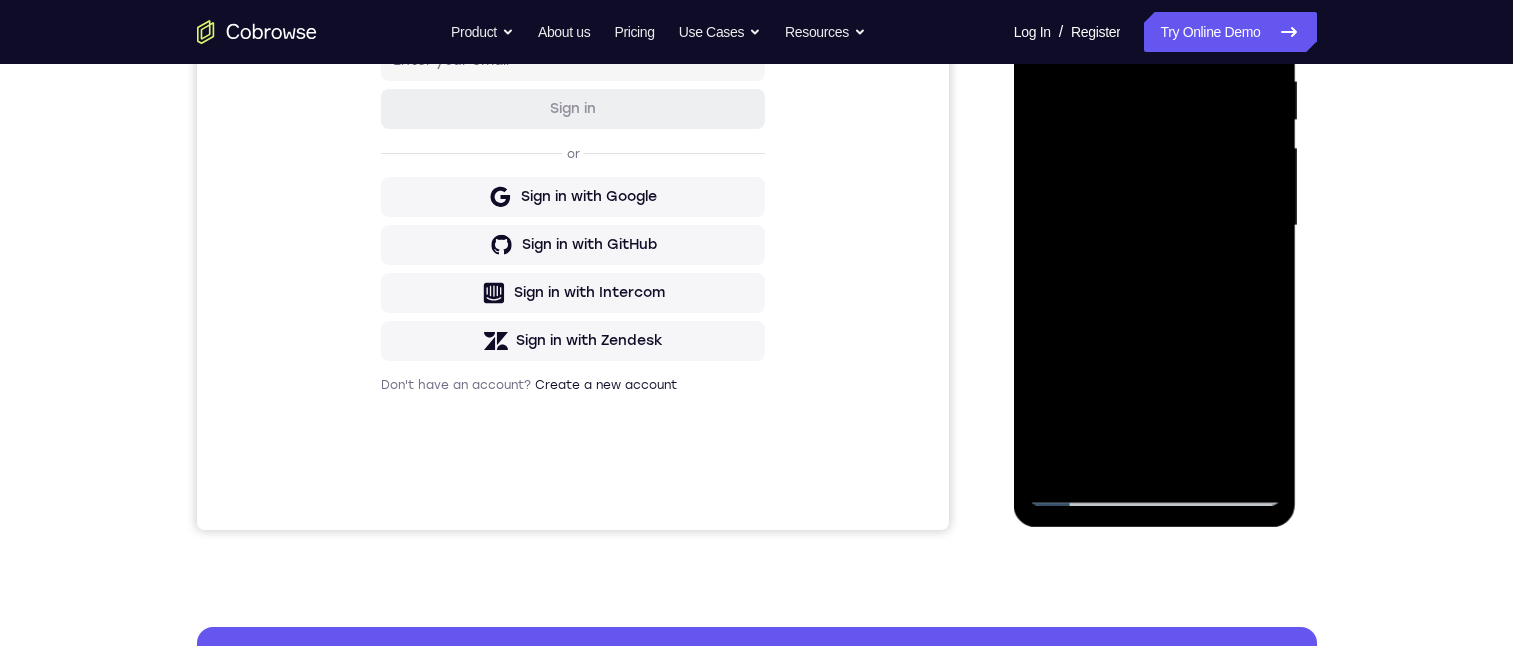click at bounding box center [1155, 226] 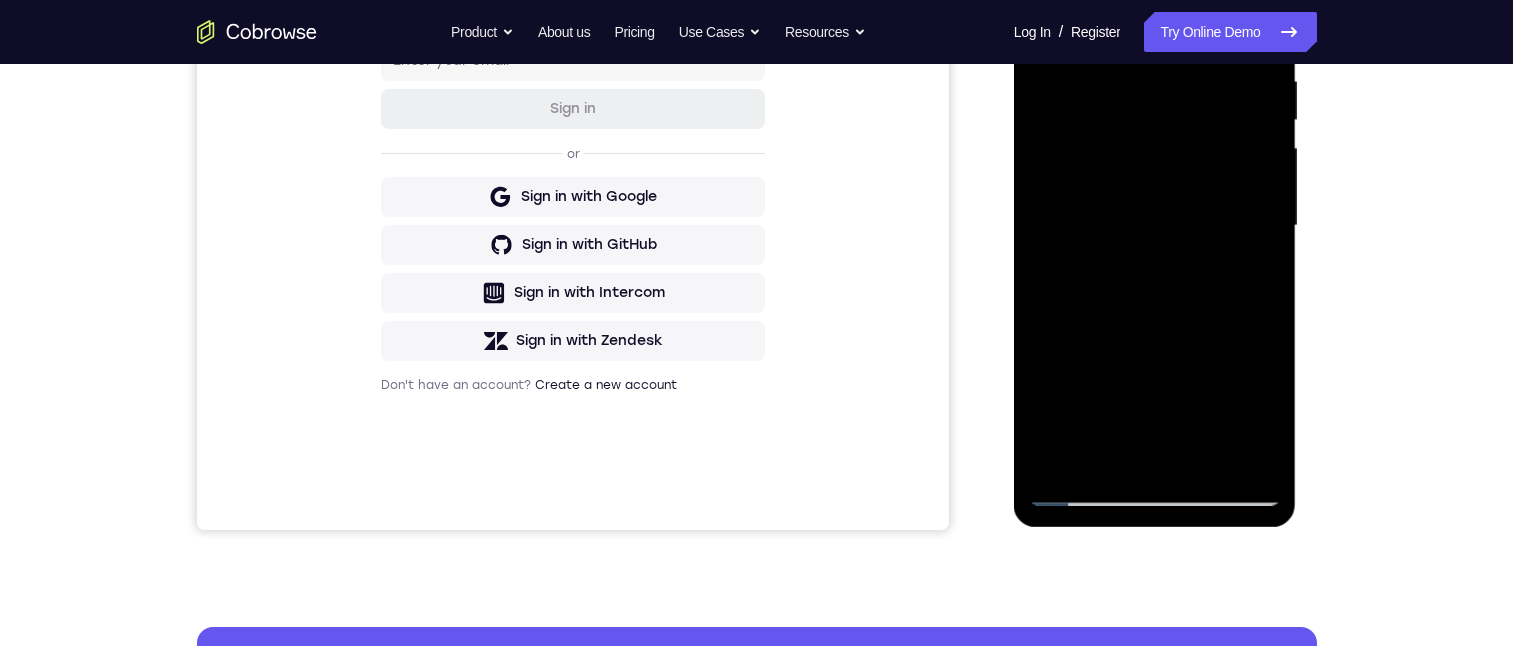 click at bounding box center [1155, 226] 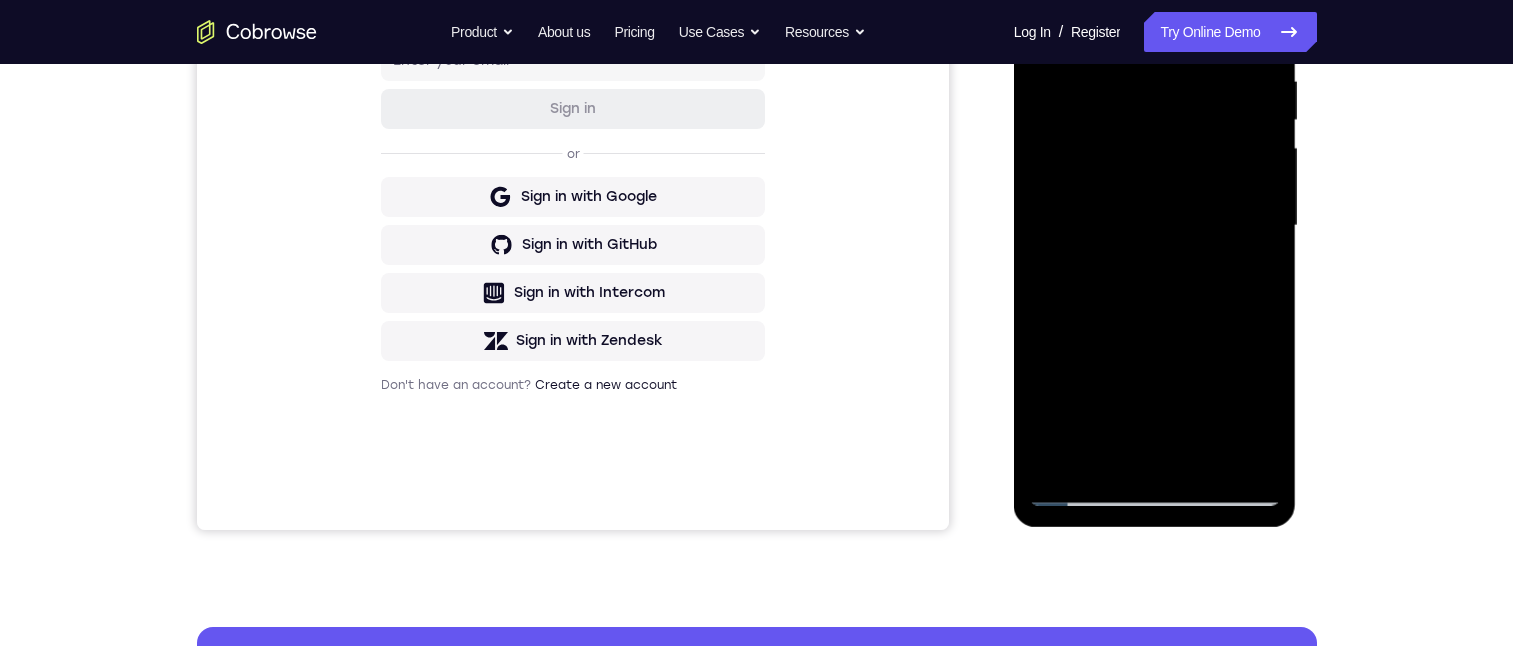 click at bounding box center [1155, 226] 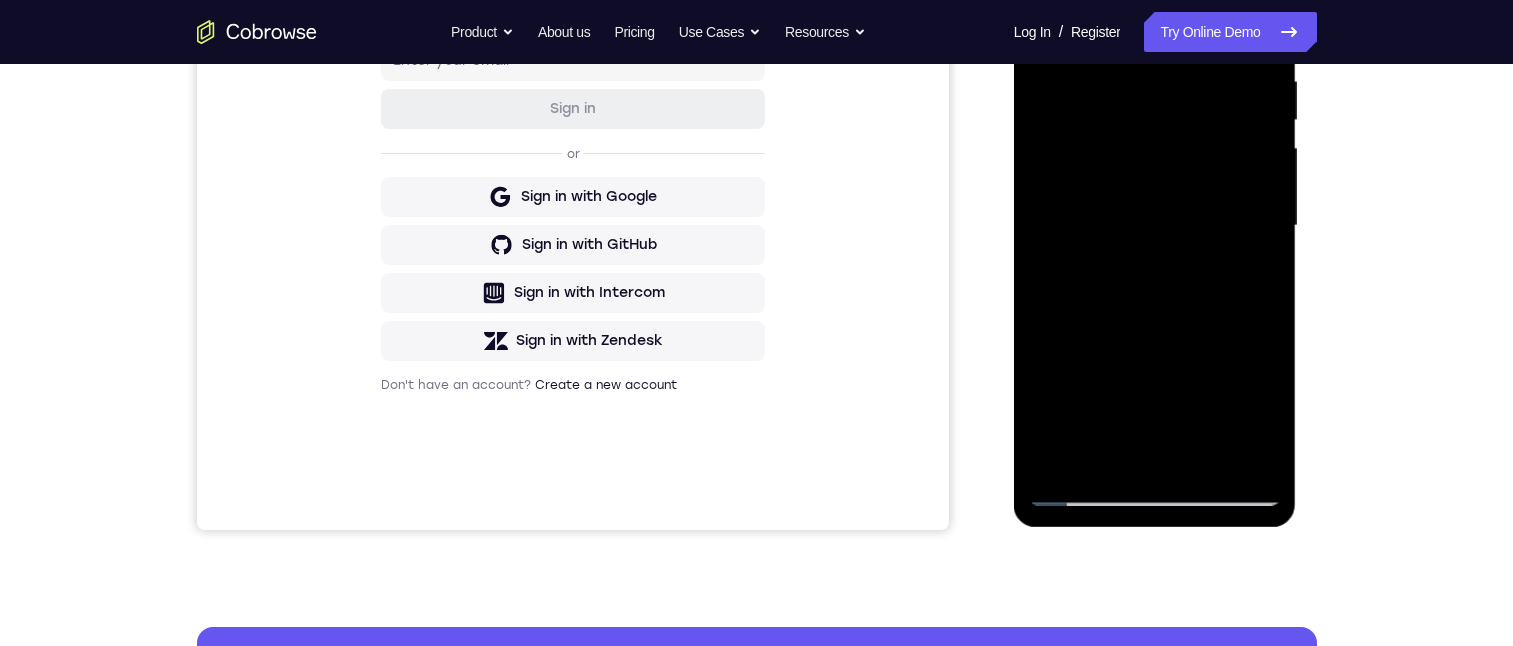 click at bounding box center (1155, 226) 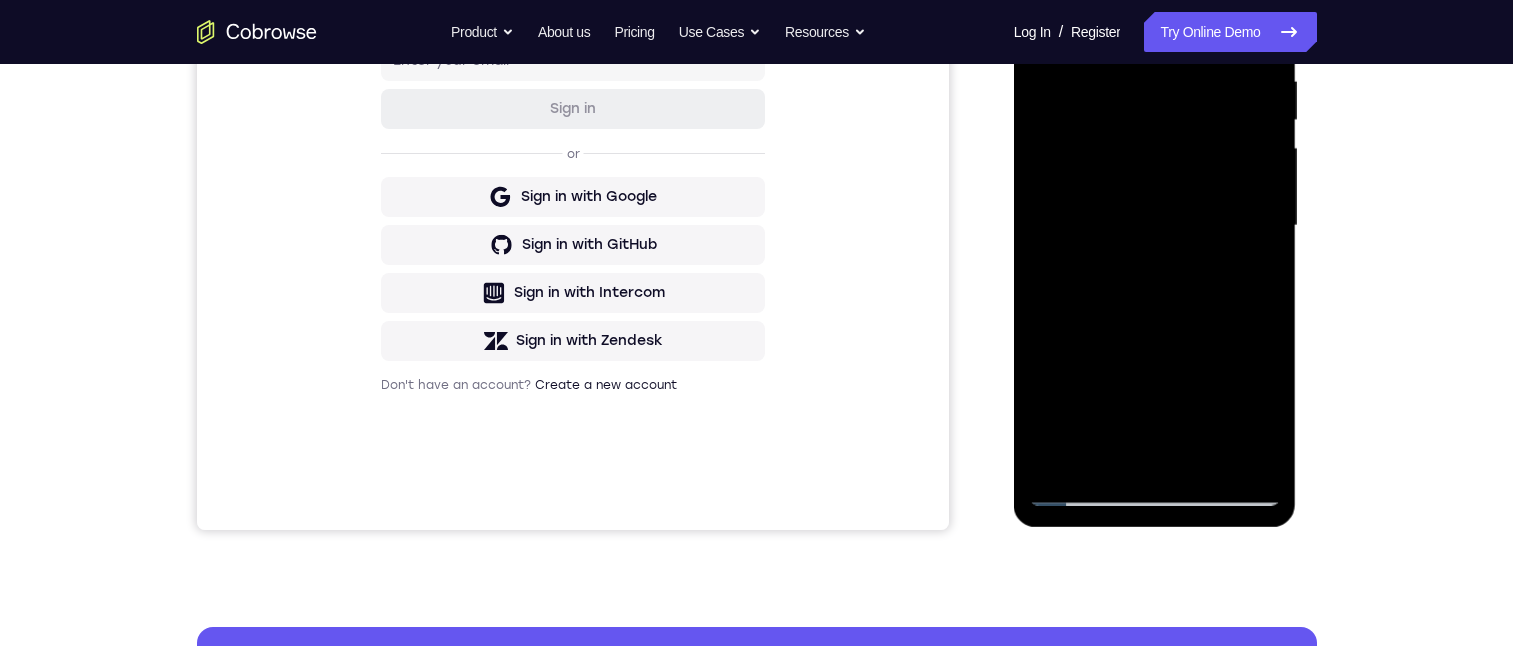 click at bounding box center (1155, 226) 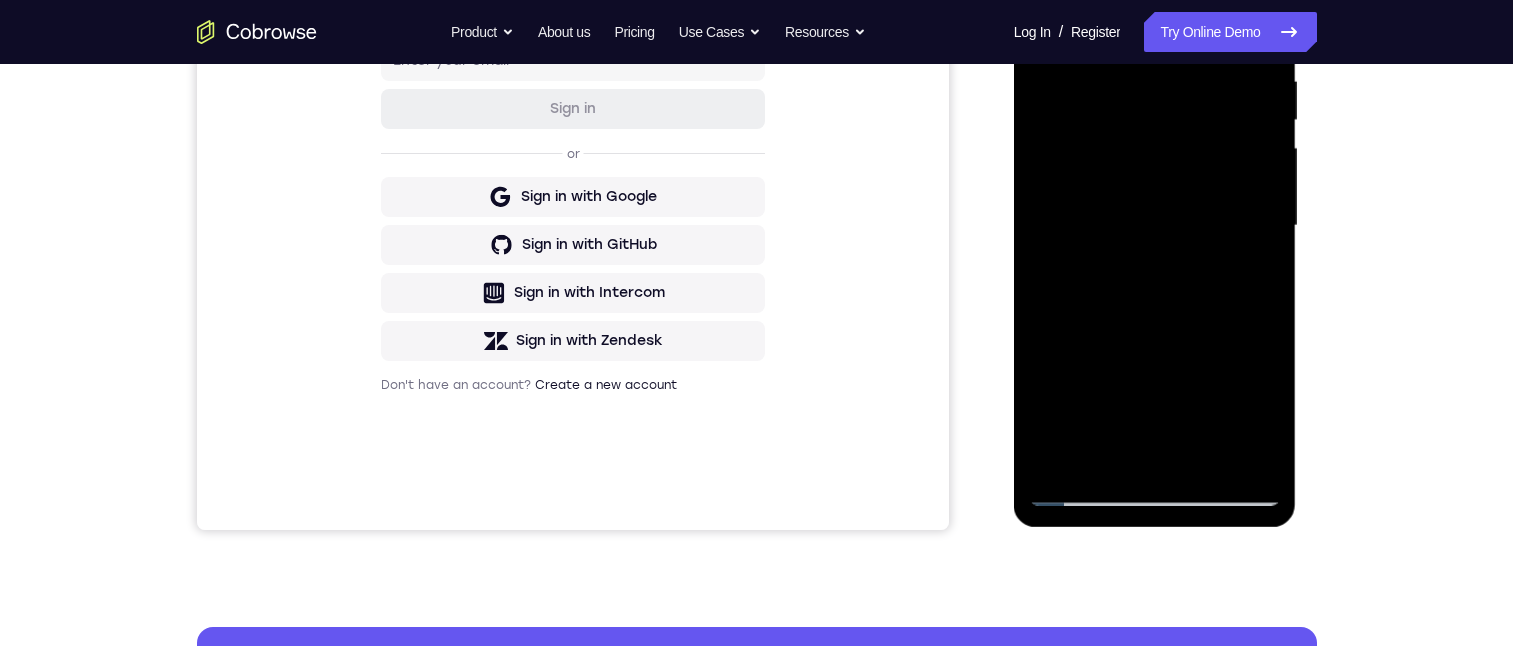 click at bounding box center [1155, 226] 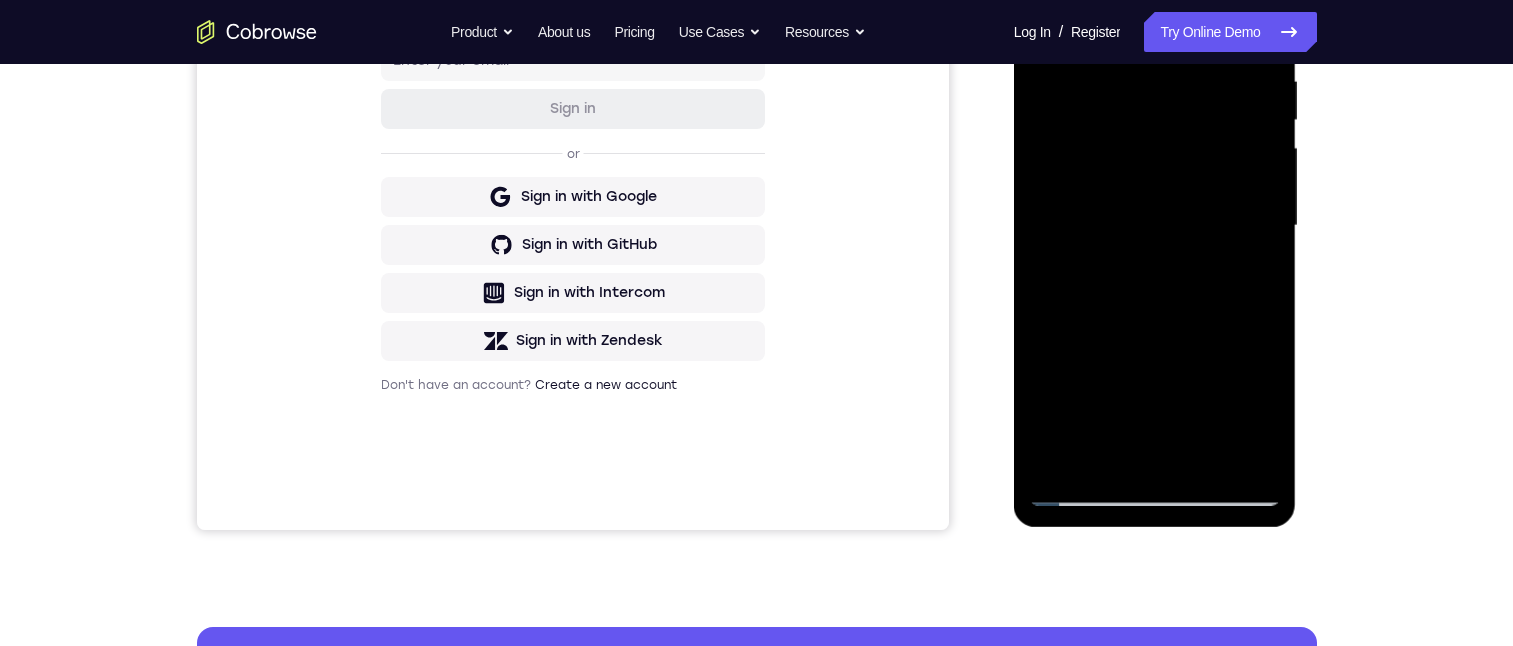 click at bounding box center (1155, 226) 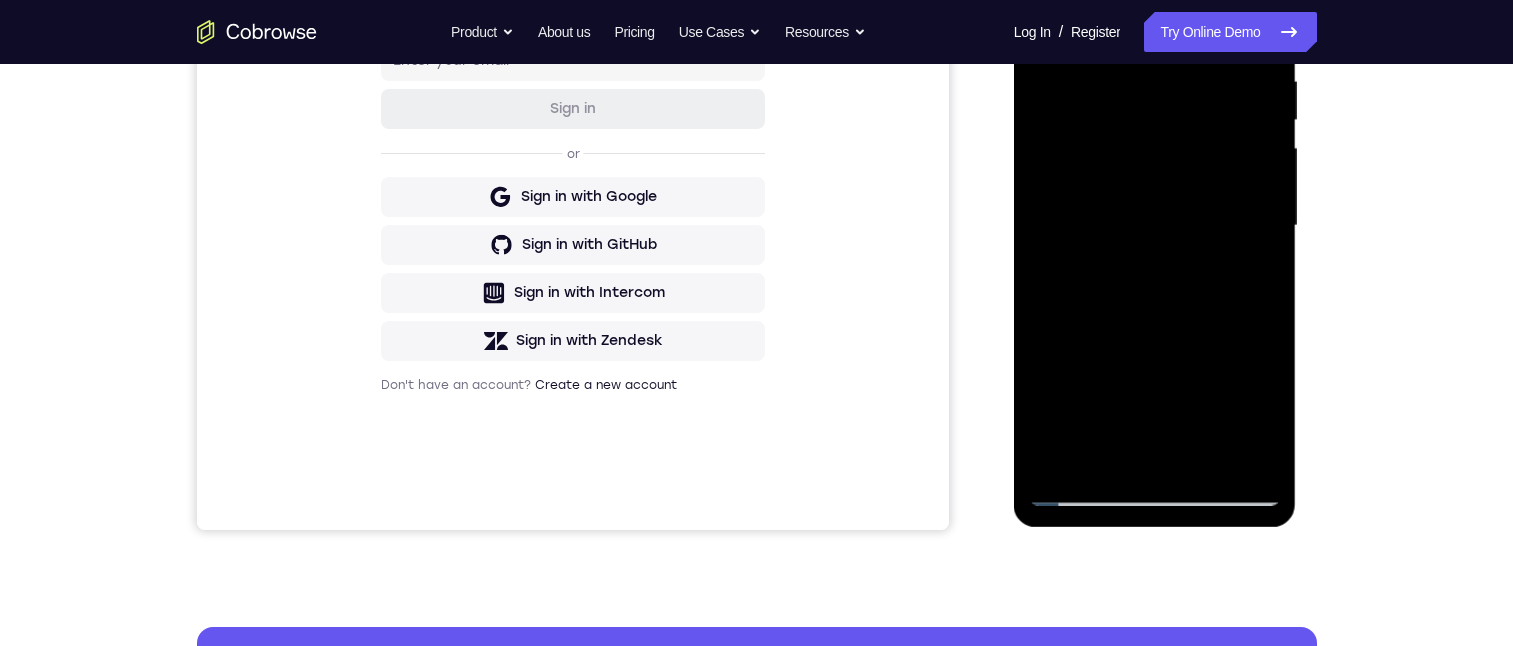 click at bounding box center (1155, 226) 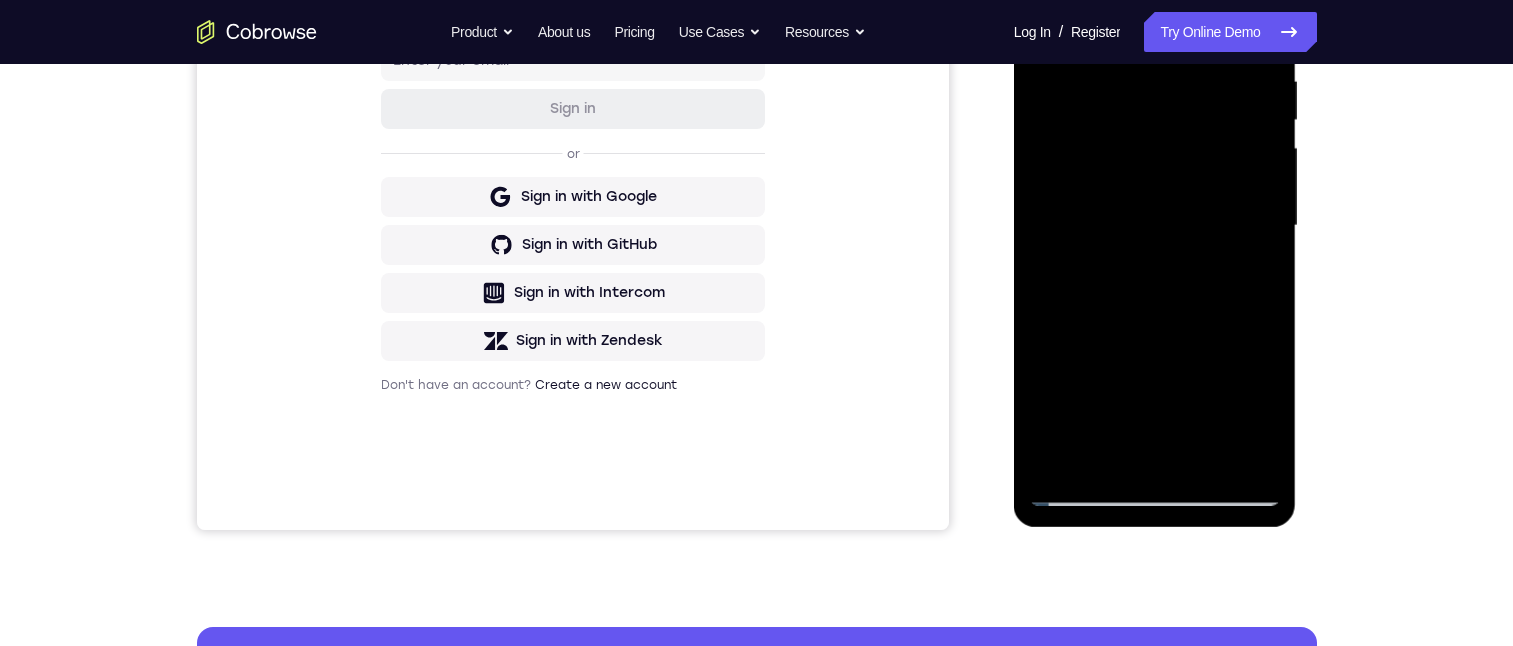click at bounding box center [1155, 226] 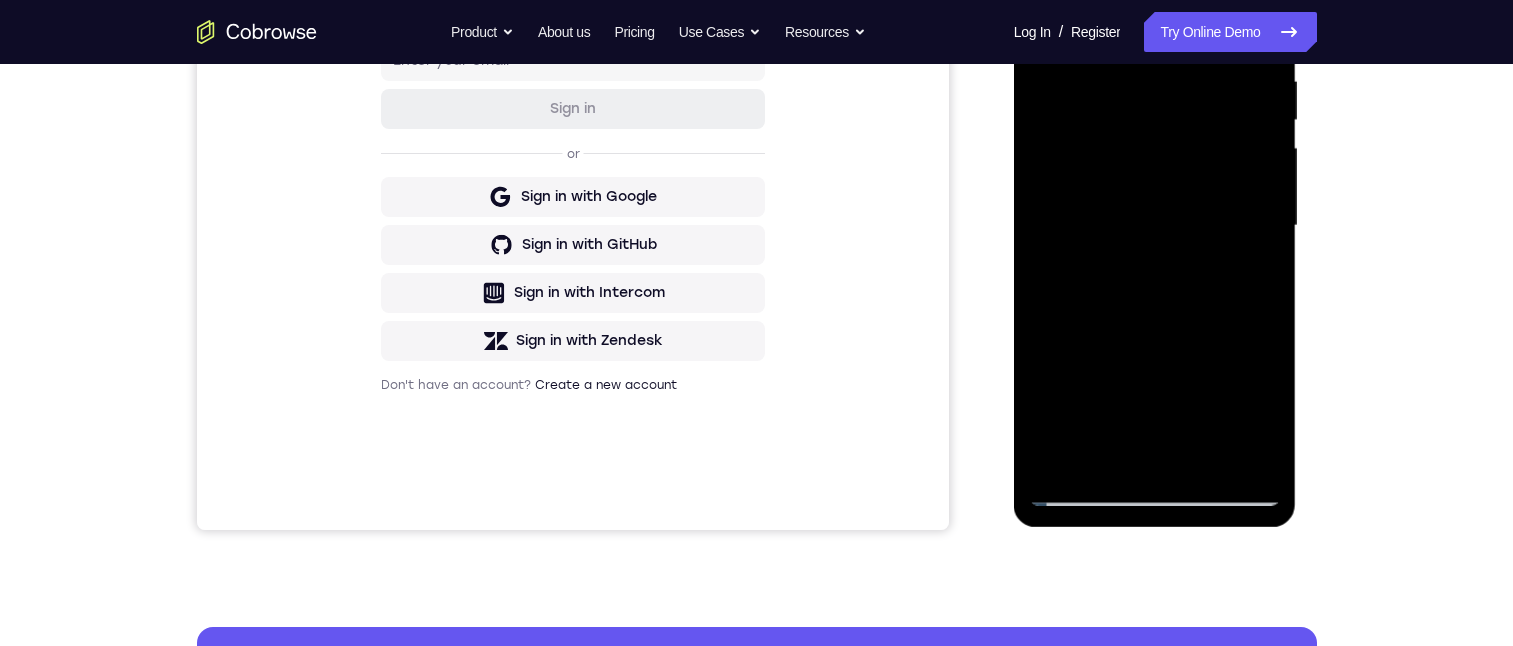 click at bounding box center [1155, 226] 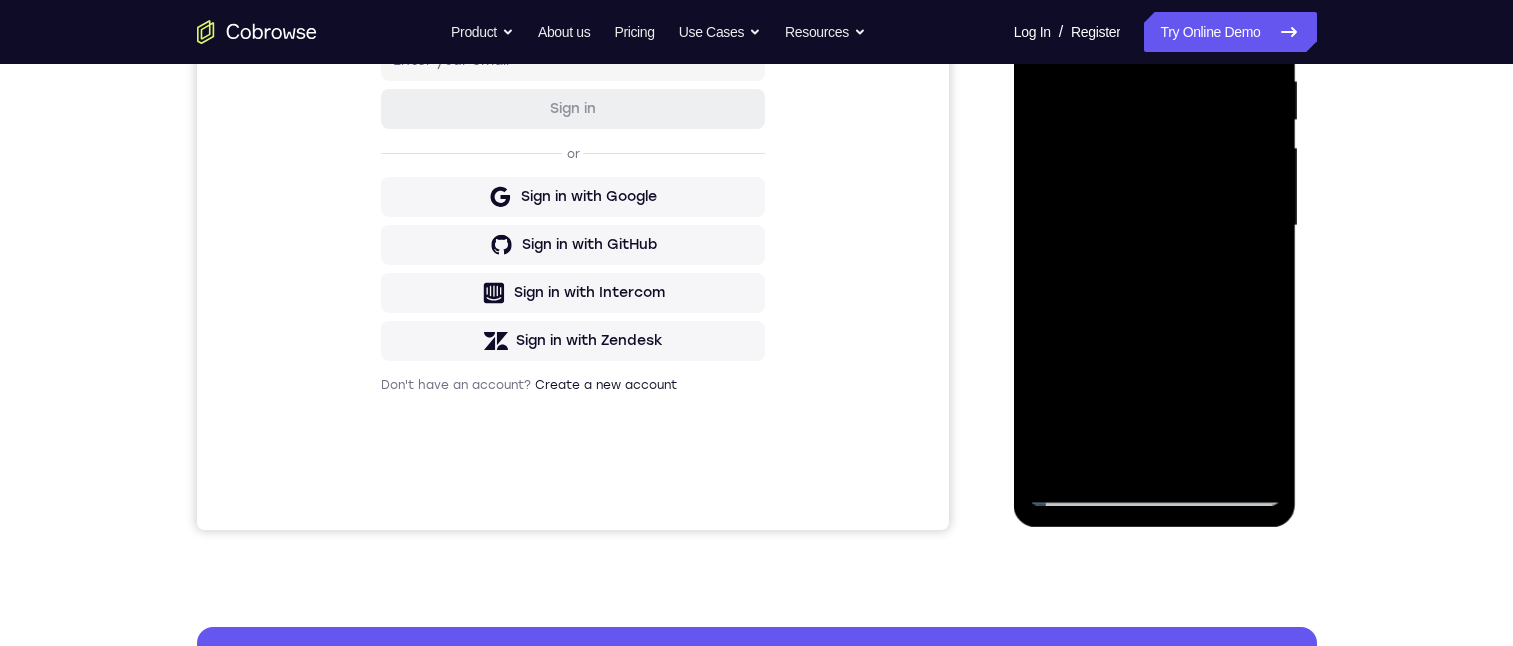 scroll, scrollTop: 200, scrollLeft: 0, axis: vertical 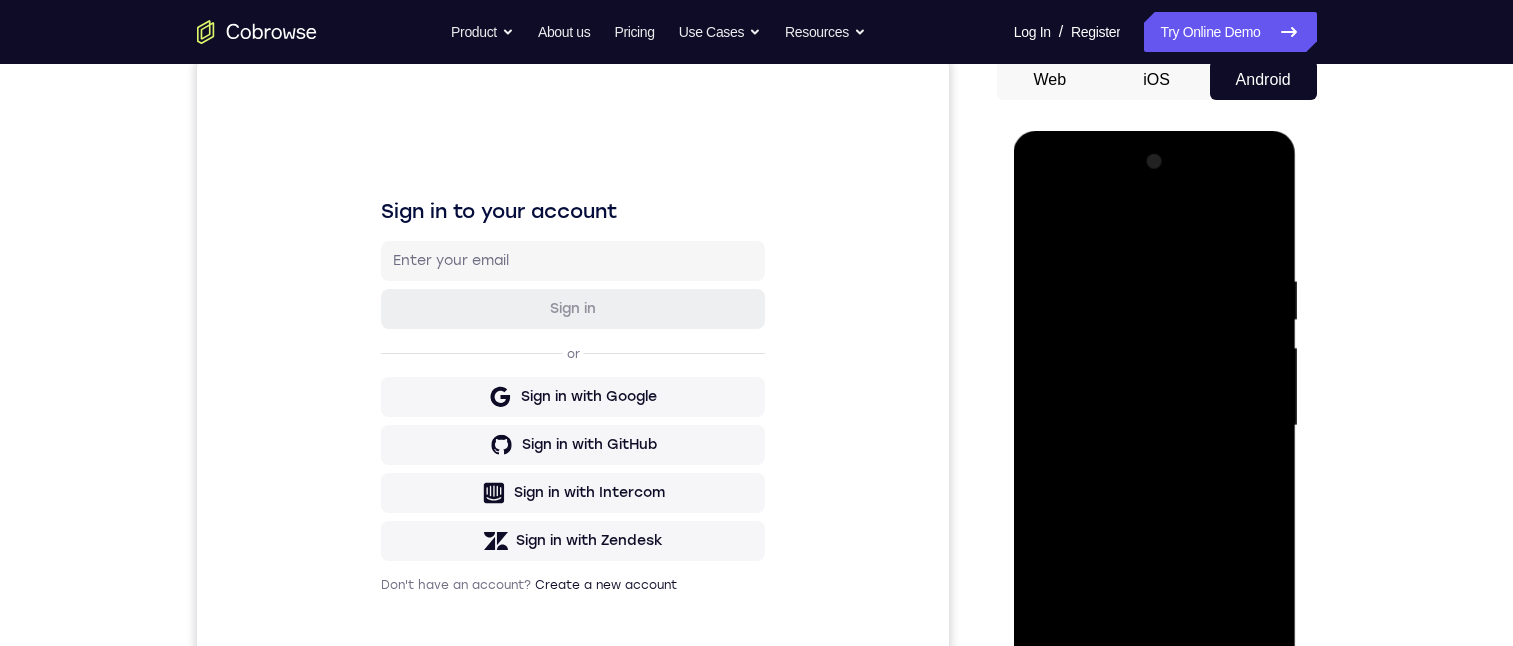 drag, startPoint x: 1204, startPoint y: 494, endPoint x: 1203, endPoint y: 423, distance: 71.00704 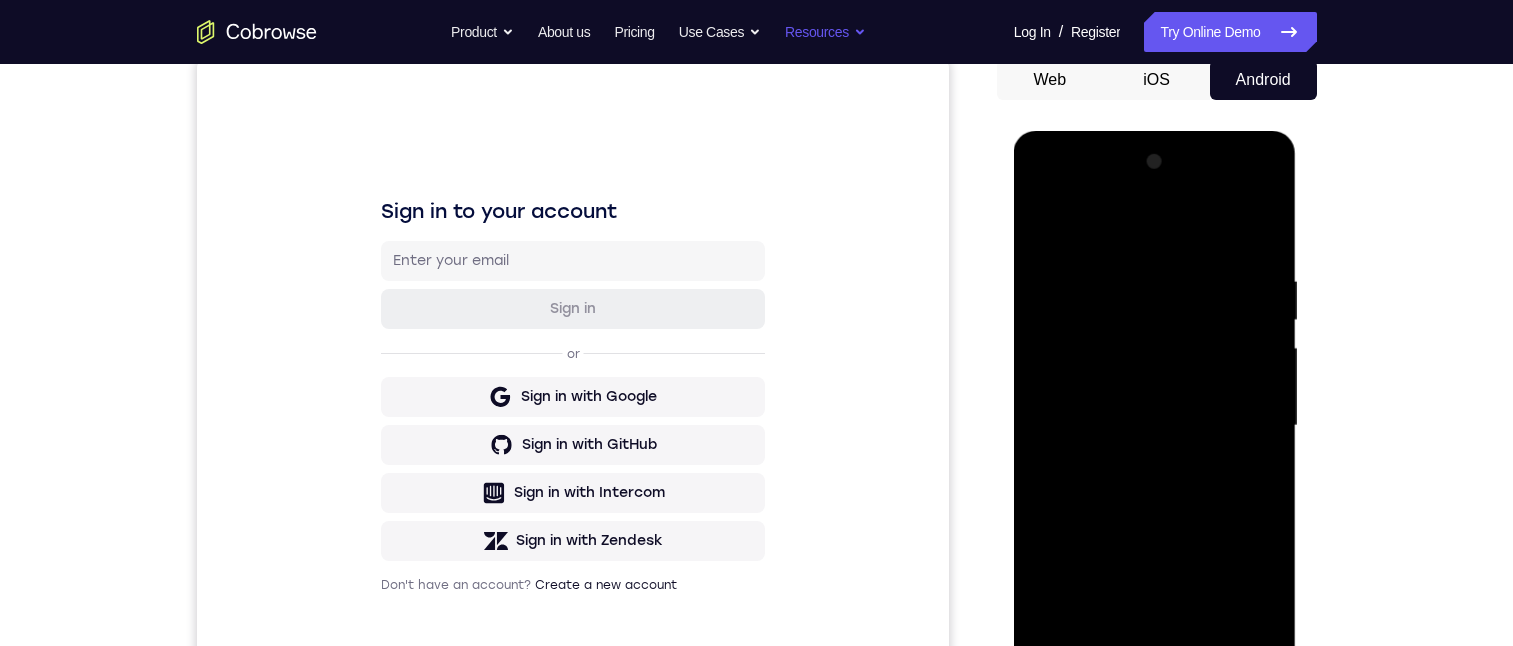 scroll, scrollTop: 300, scrollLeft: 0, axis: vertical 